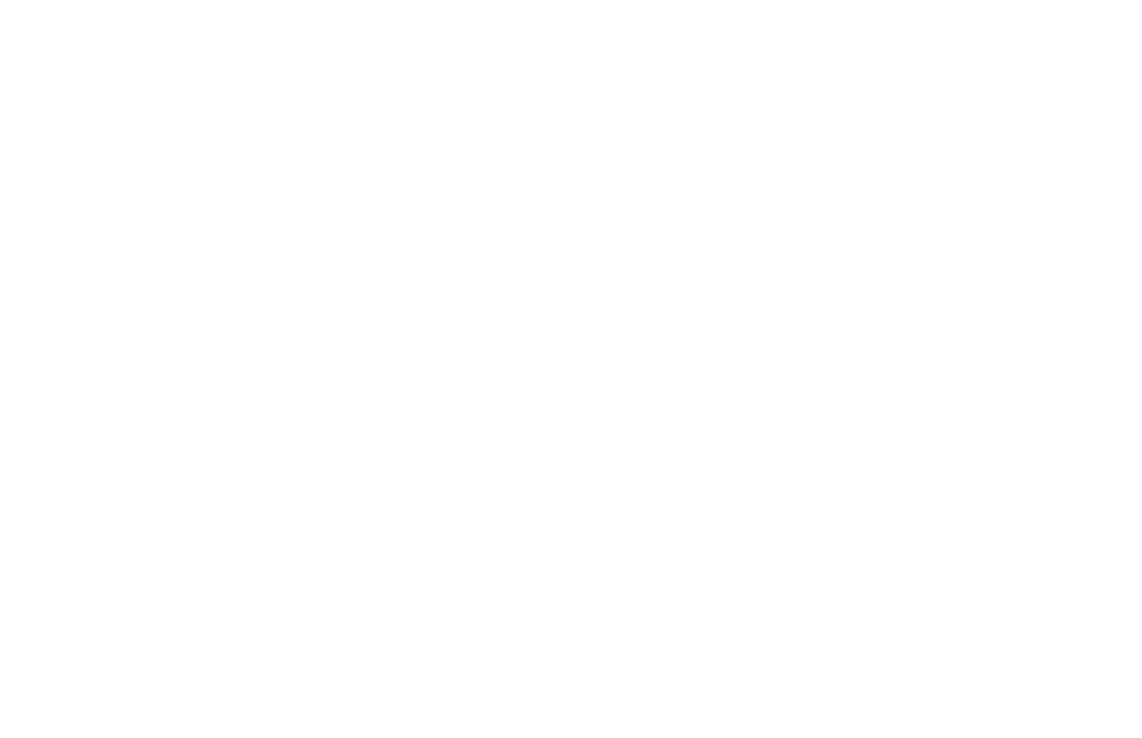 scroll, scrollTop: 0, scrollLeft: 0, axis: both 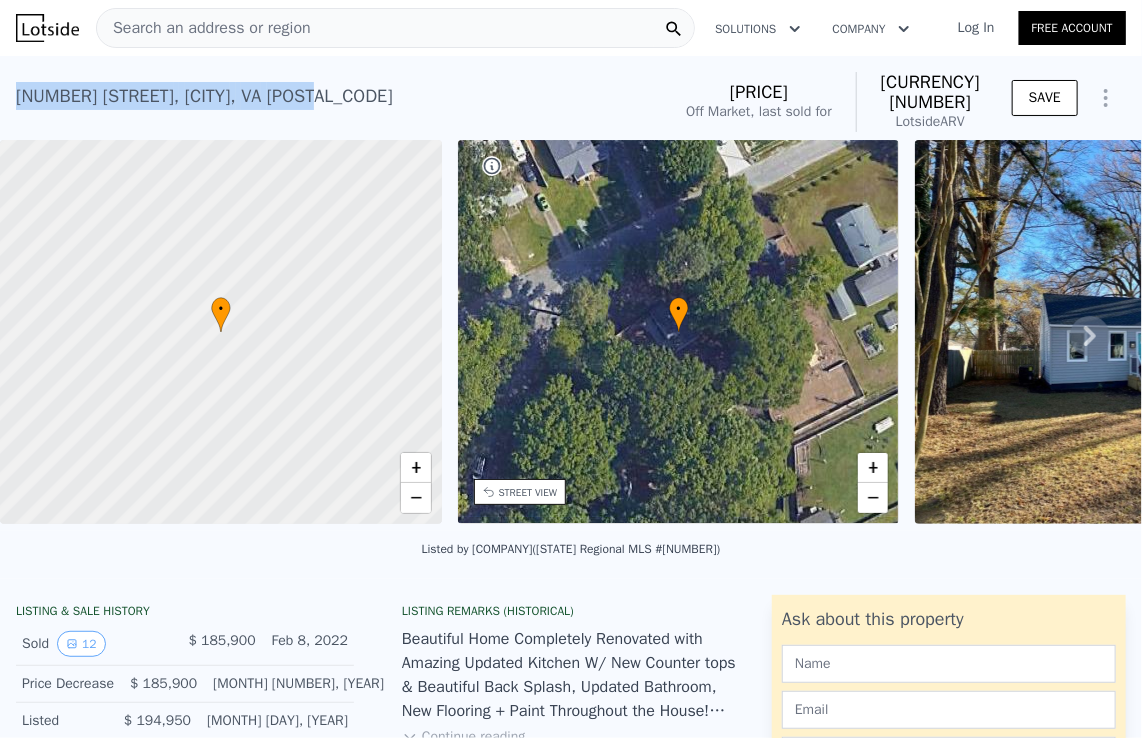 drag, startPoint x: 16, startPoint y: 82, endPoint x: 337, endPoint y: 79, distance: 321.014 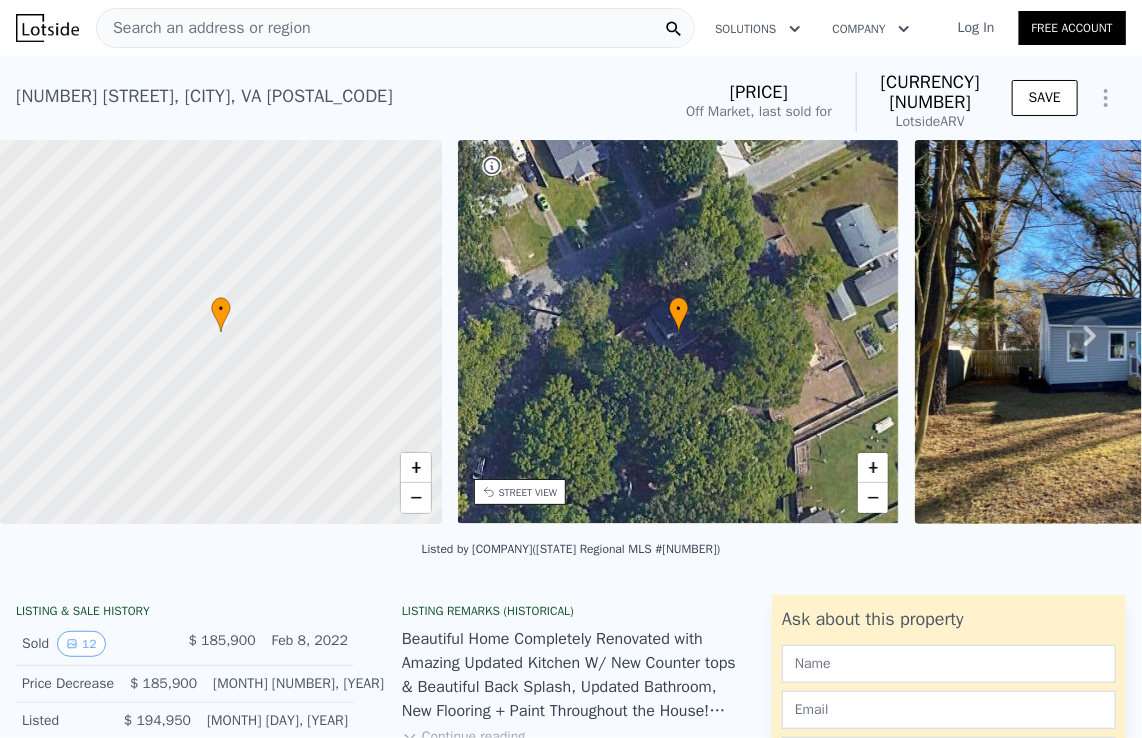click on "Search an address or region" at bounding box center (395, 28) 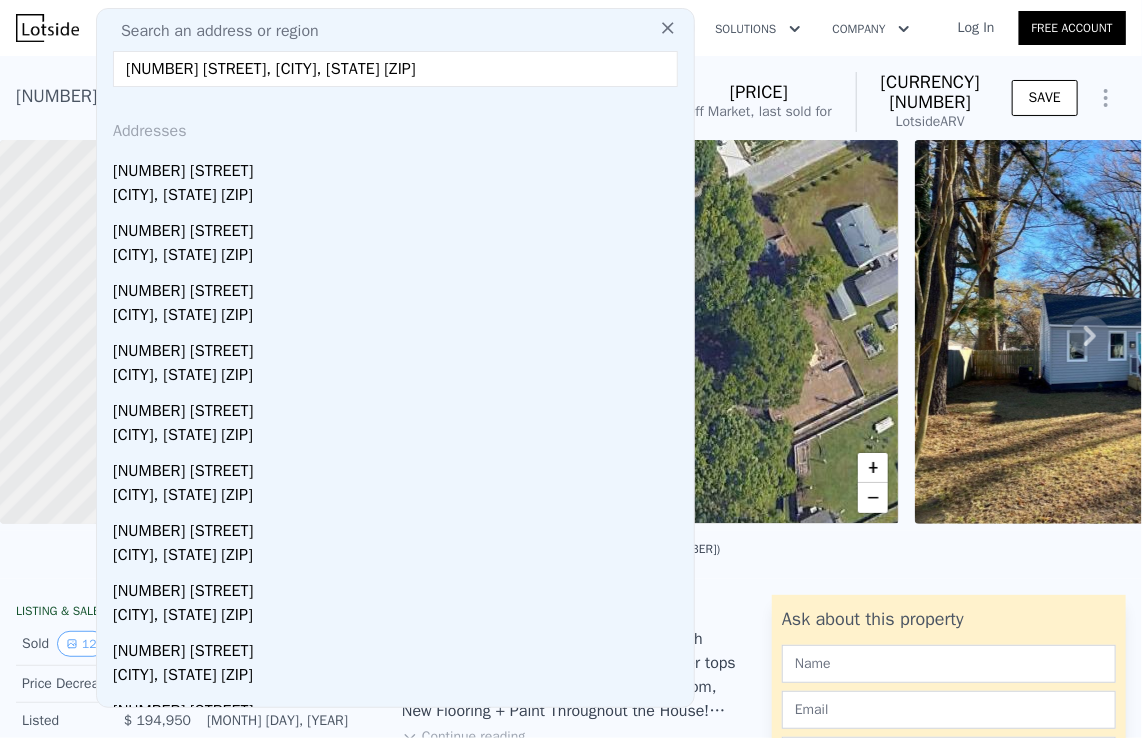 click on "[NUMBER] [STREET], [CITY], [STATE] [ZIP]" at bounding box center (395, 69) 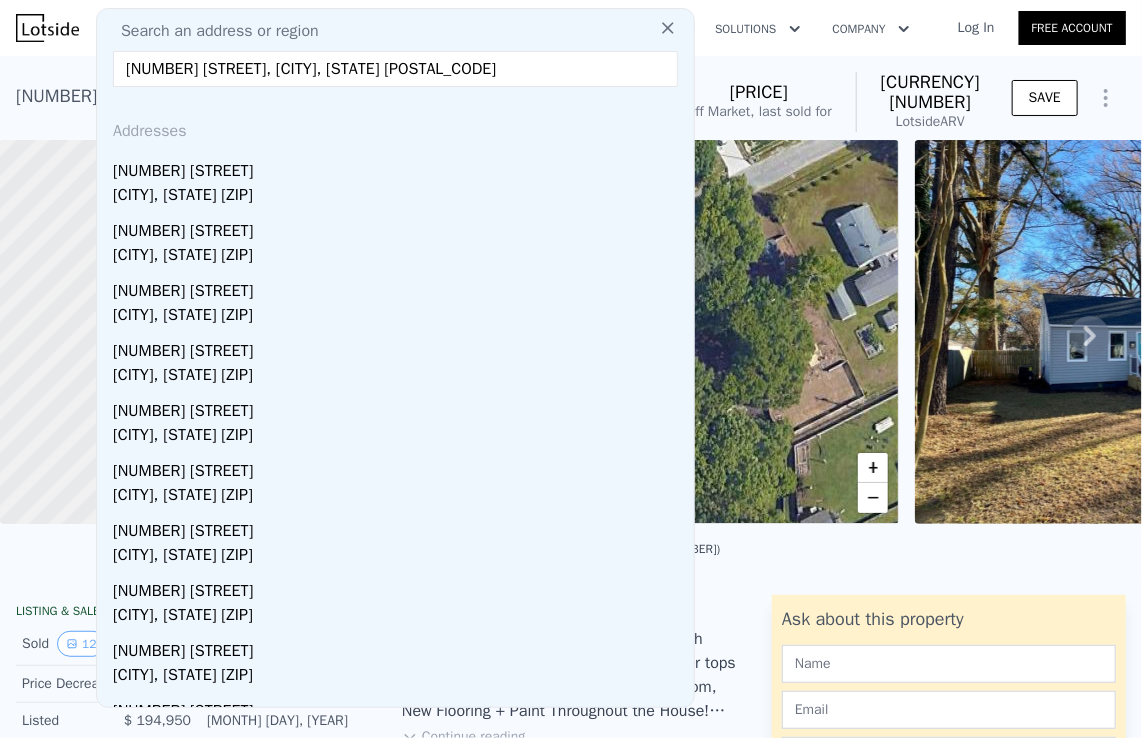 click on "[NUMBER] [STREET], [CITY], [STATE] [POSTAL_CODE]" at bounding box center [395, 69] 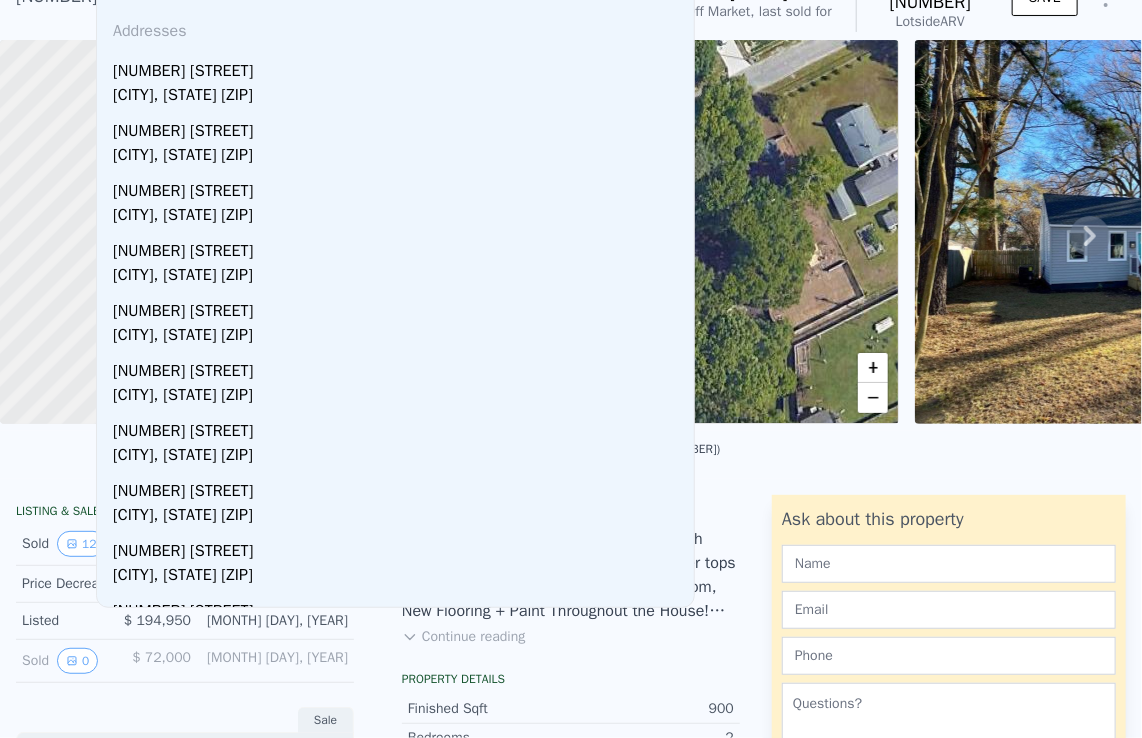 scroll, scrollTop: 0, scrollLeft: 0, axis: both 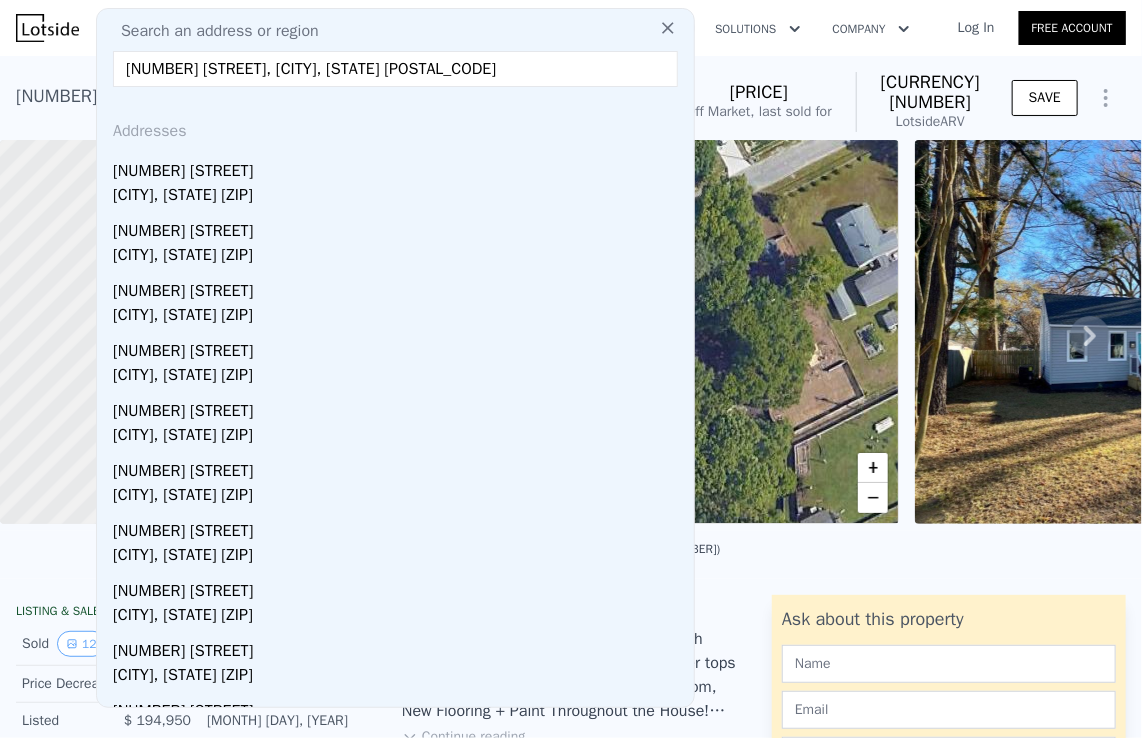 click on "[NUMBER] [STREET], [CITY], [STATE] [POSTAL_CODE]" at bounding box center [395, 69] 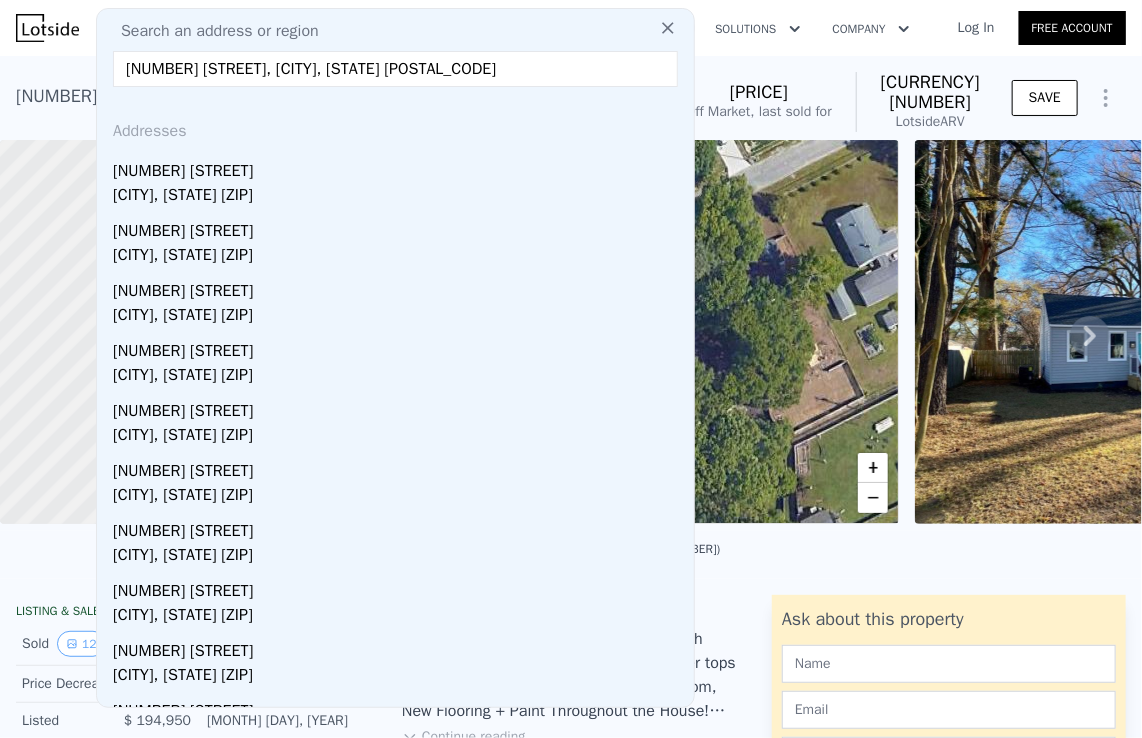 click on "[NUMBER] [STREET], [CITY], [STATE] [POSTAL_CODE]" at bounding box center [395, 69] 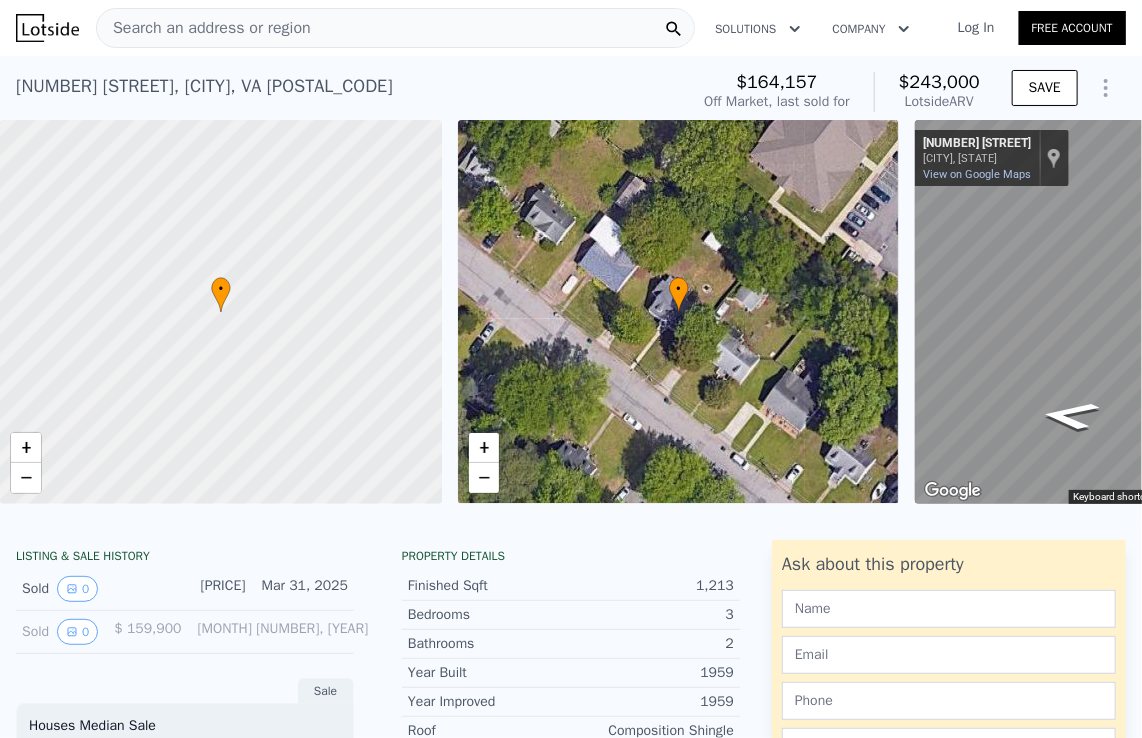 click on "Search an address or region" at bounding box center (395, 28) 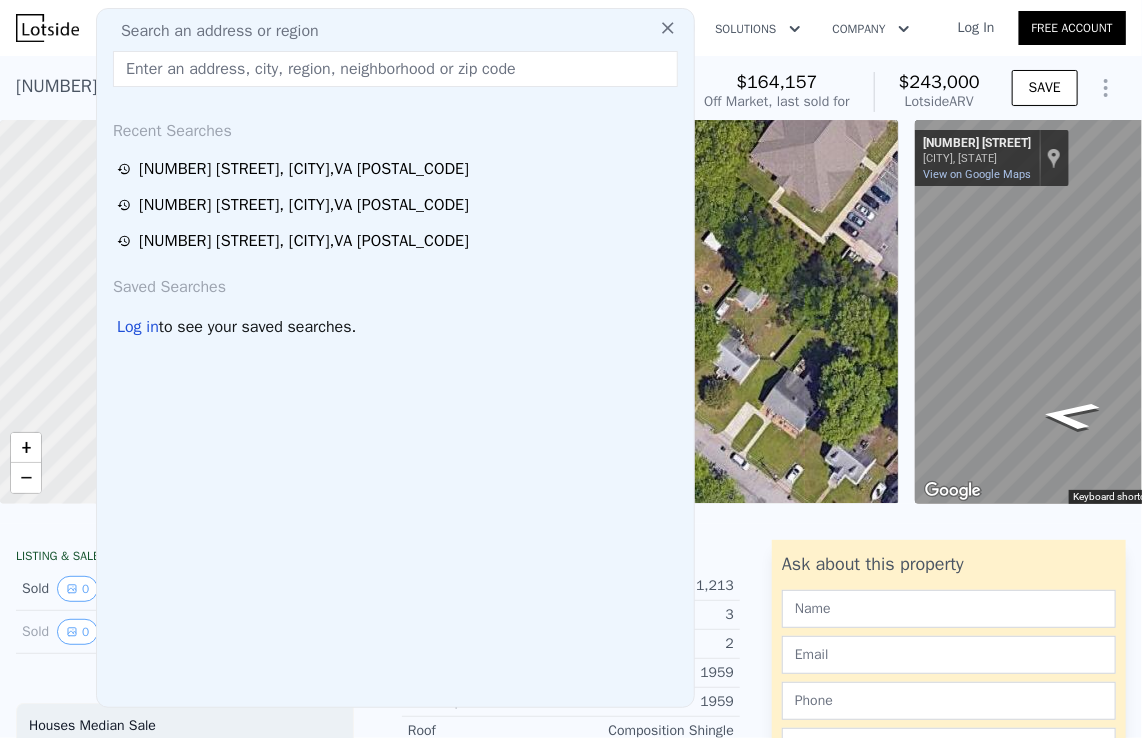 click at bounding box center (395, 69) 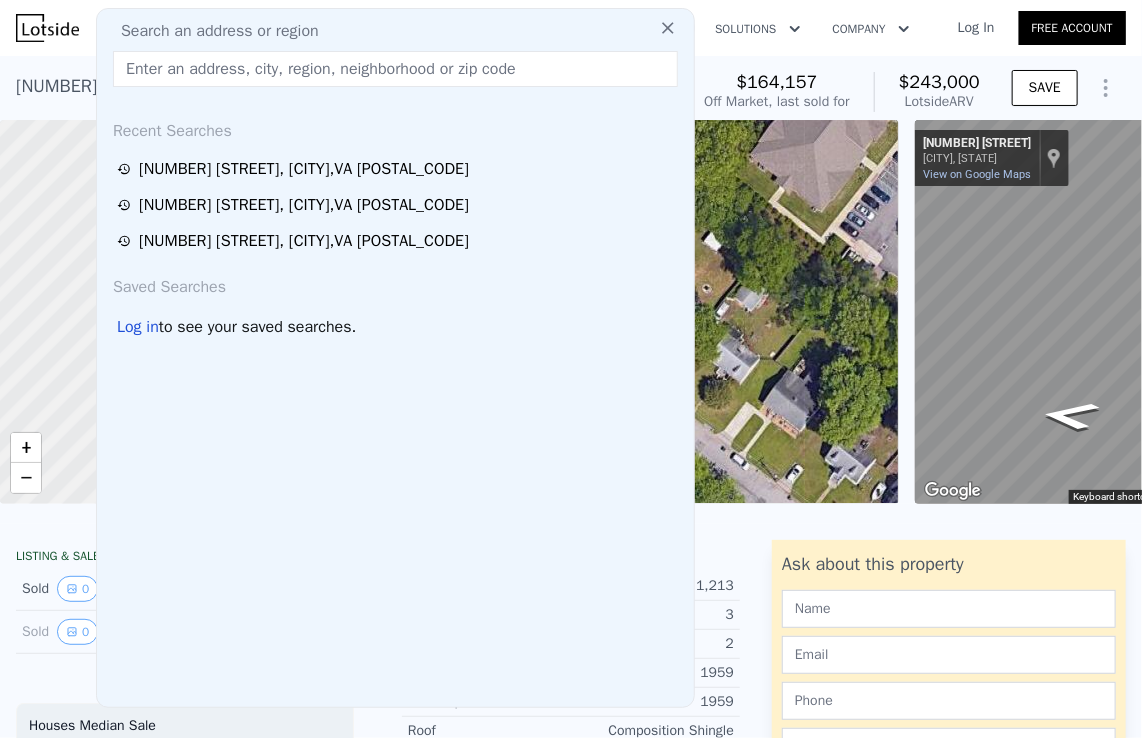 click at bounding box center (395, 69) 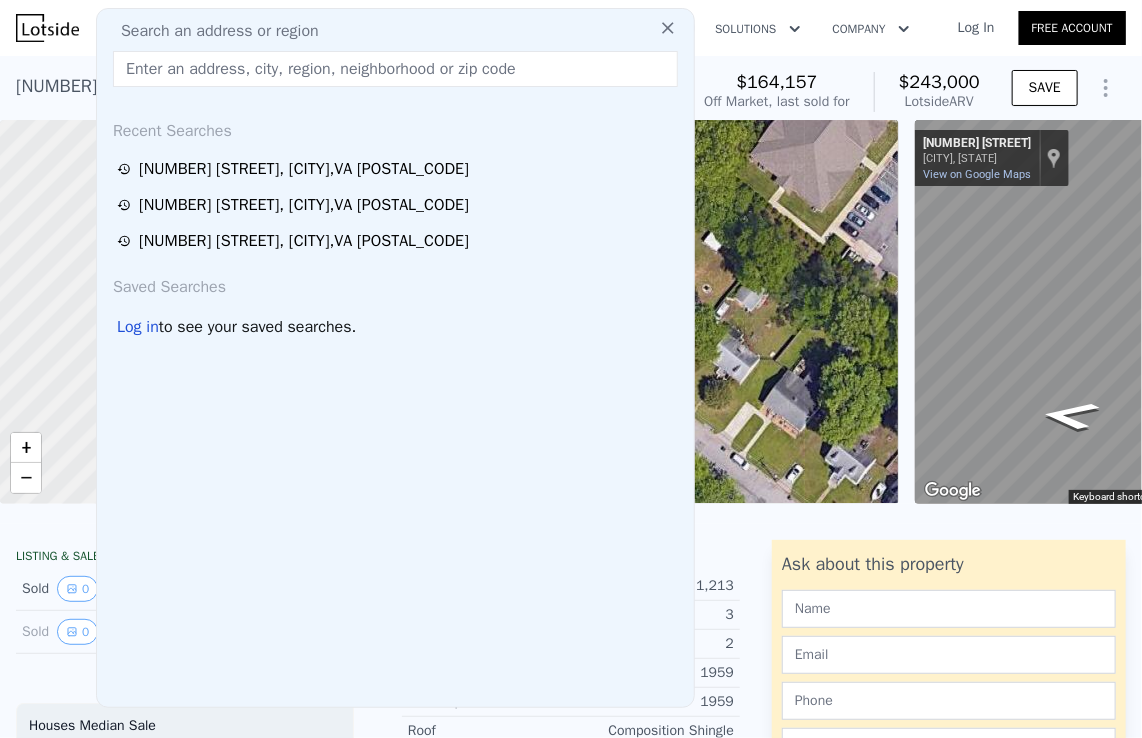 click on "Recent Searches [NUMBER] [STREET] ,   [CITY] ,  [STATE]   [POSTAL_CODE] [NUMBER] [STREET] ,   [CITY] ,  [STATE]   [POSTAL_CODE] [NUMBER] [STREET] ,   [CITY] ,  [STATE]   [POSTAL_CODE] Saved Searches Log in  to see your saved searches." at bounding box center (395, 405) 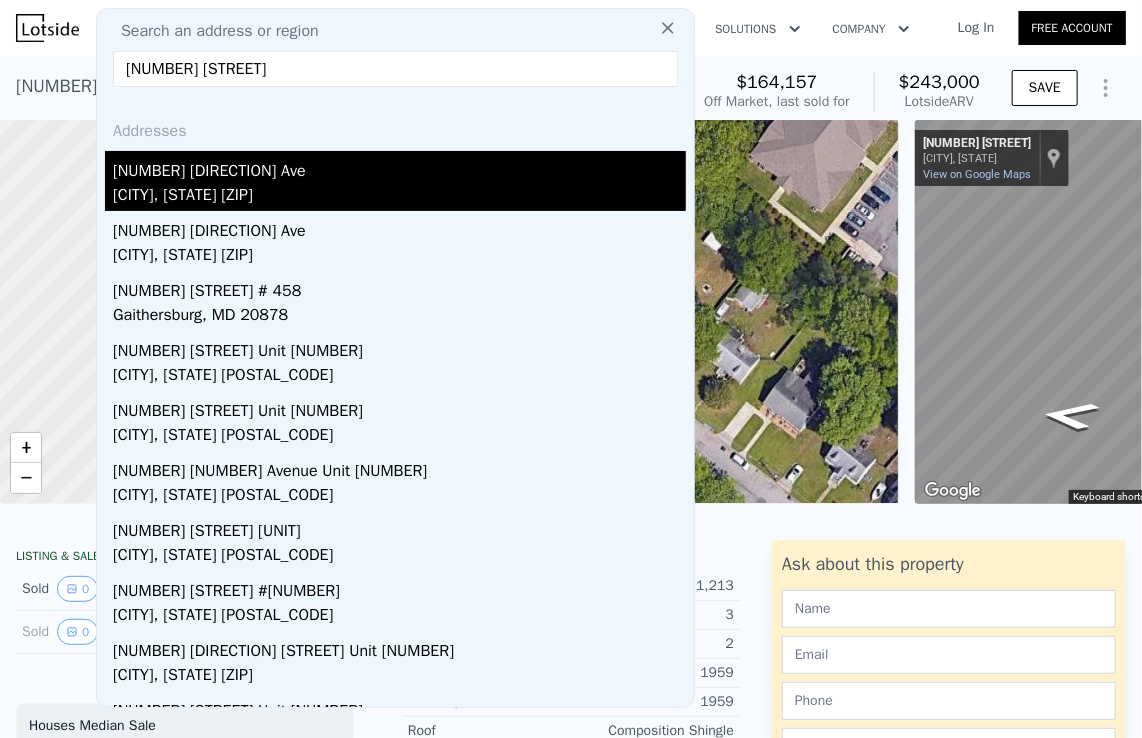 type on "[NUMBER] [STREET]" 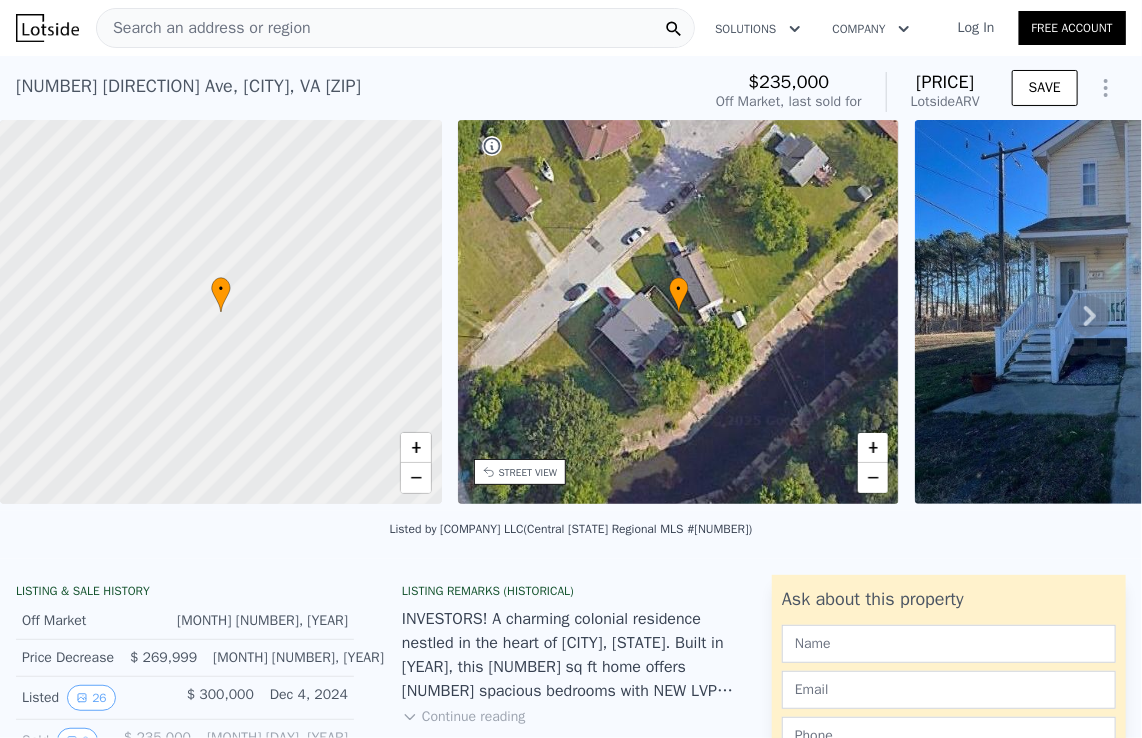 click on "Search an address or region" at bounding box center (395, 28) 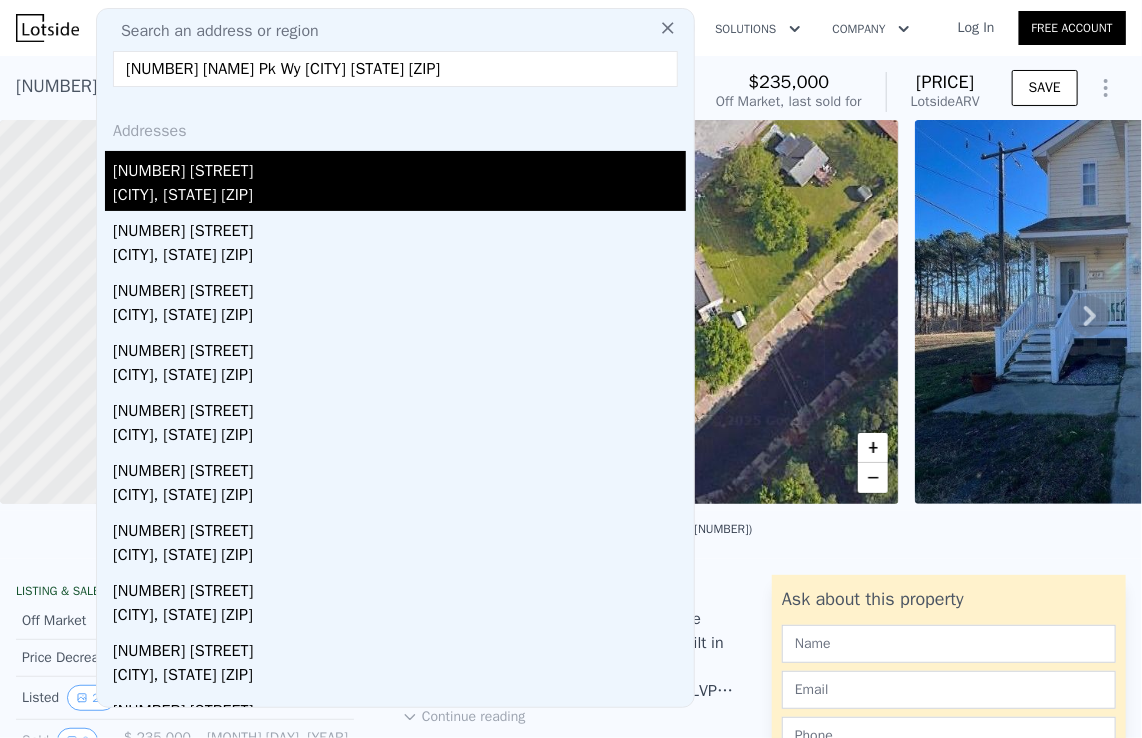 type on "[NUMBER] [NAME] Pk Wy [CITY] [STATE] [ZIP]" 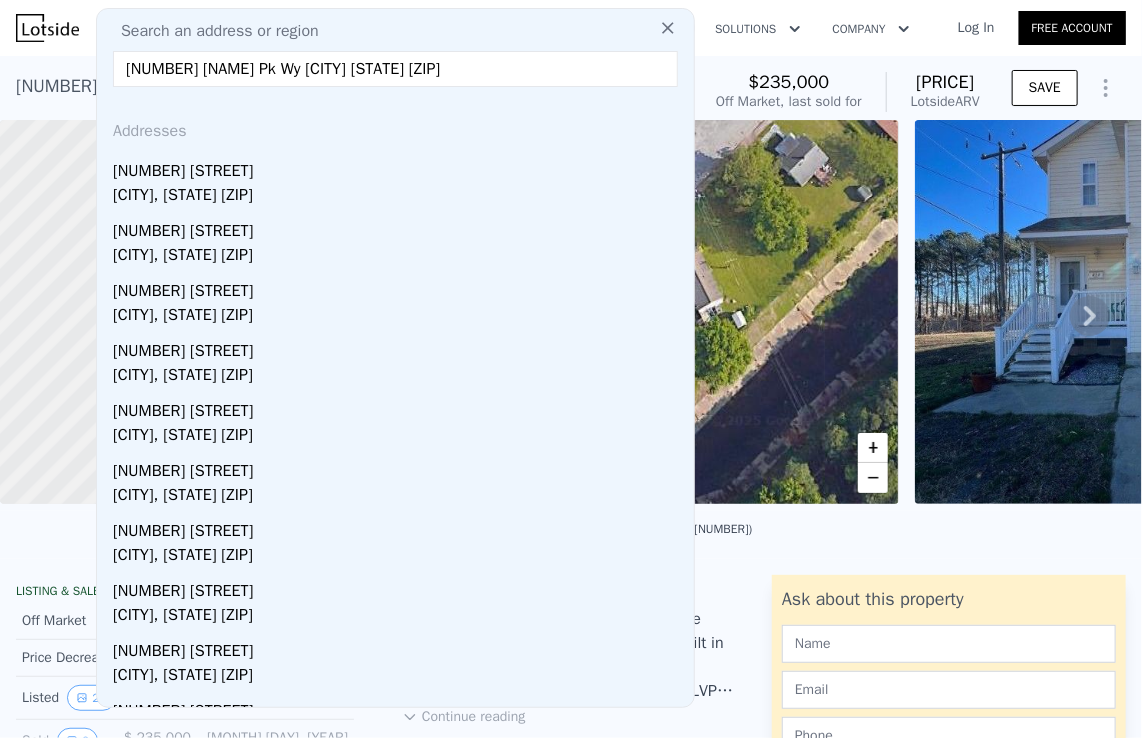 click on "[NUMBER] [STREET]" at bounding box center (399, 167) 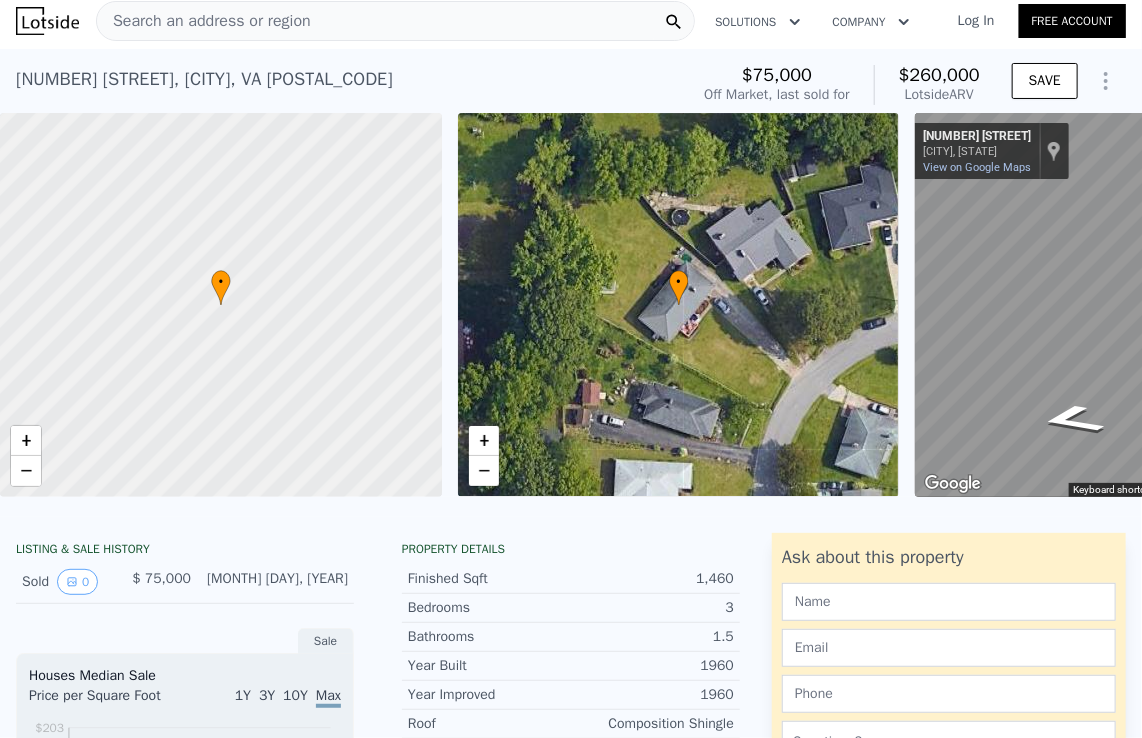 scroll, scrollTop: 0, scrollLeft: 0, axis: both 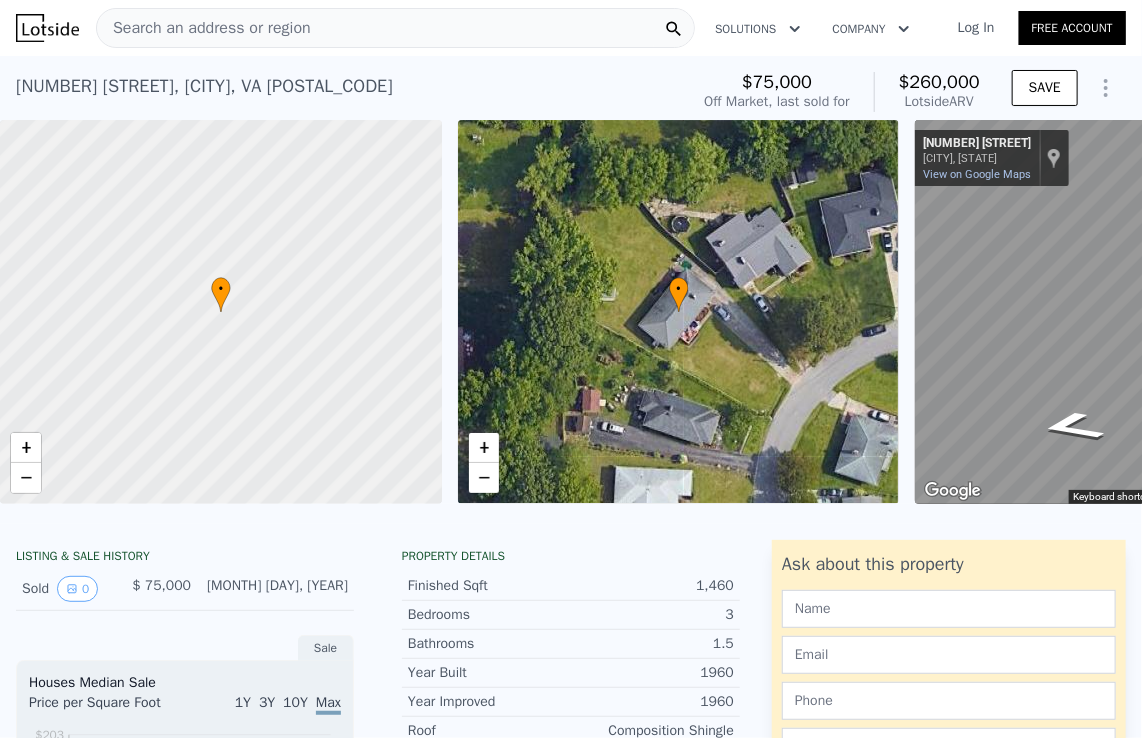 click on "Search an address or region" at bounding box center (204, 28) 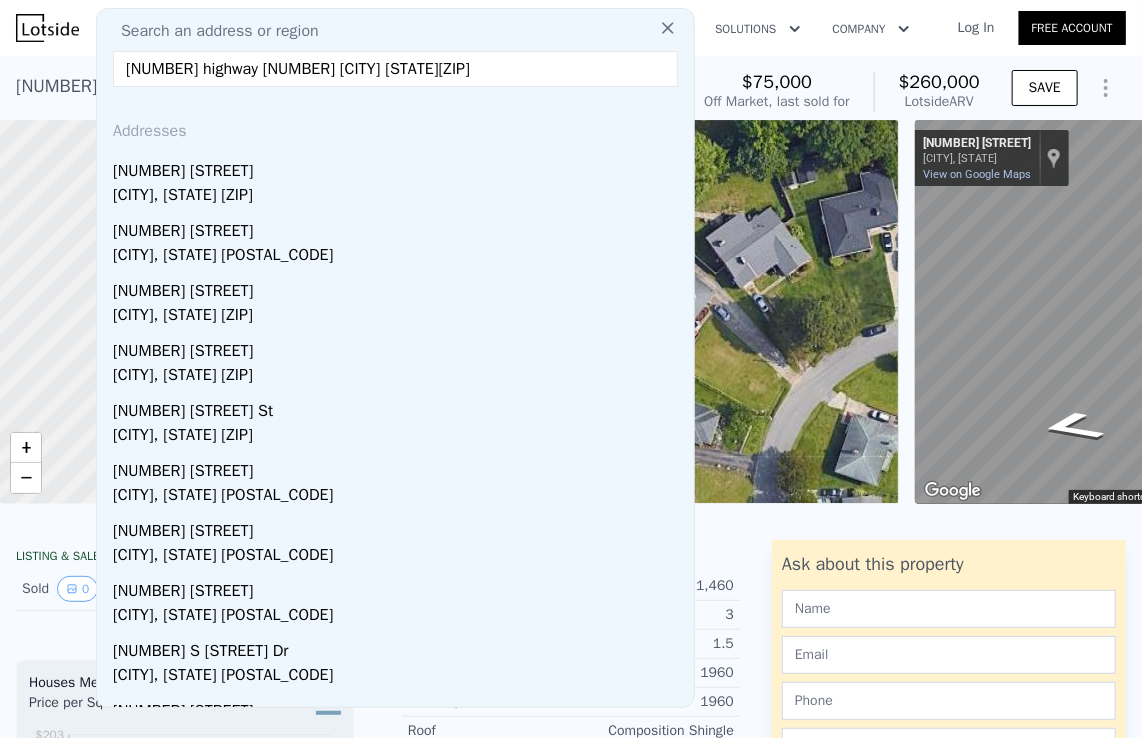 drag, startPoint x: 337, startPoint y: 72, endPoint x: 268, endPoint y: 112, distance: 79.755875 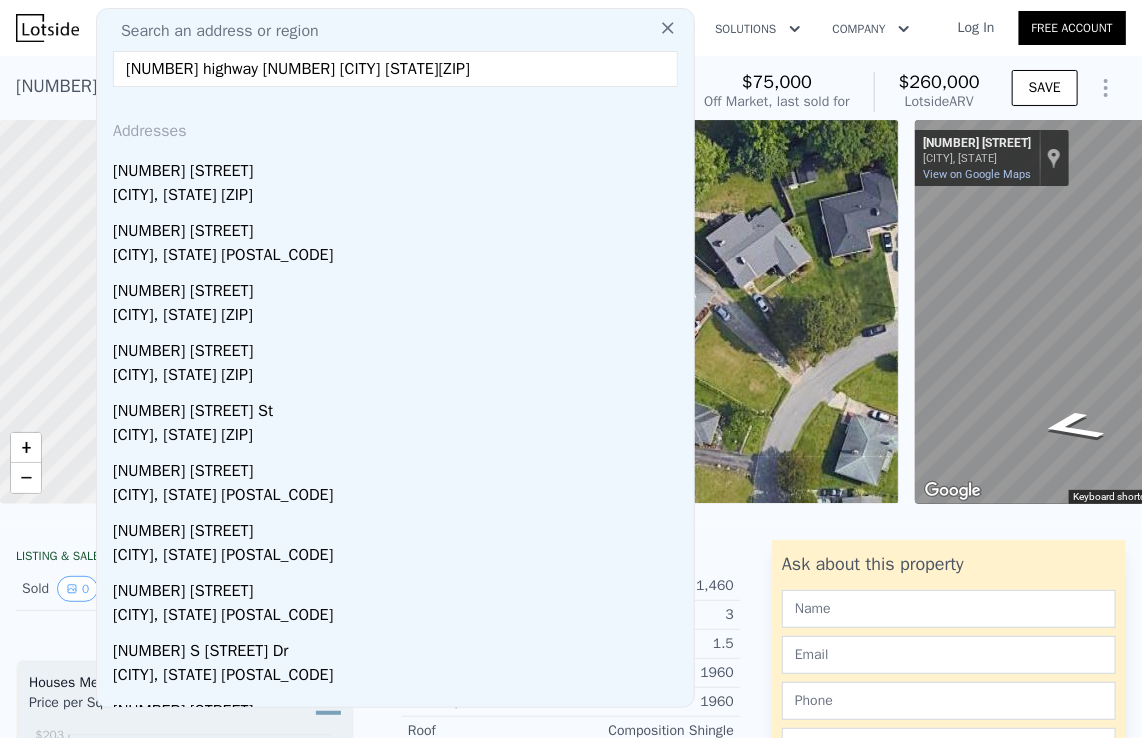 click on "[NUMBER] highway [NUMBER] [CITY] [STATE][ZIP]" at bounding box center (395, 69) 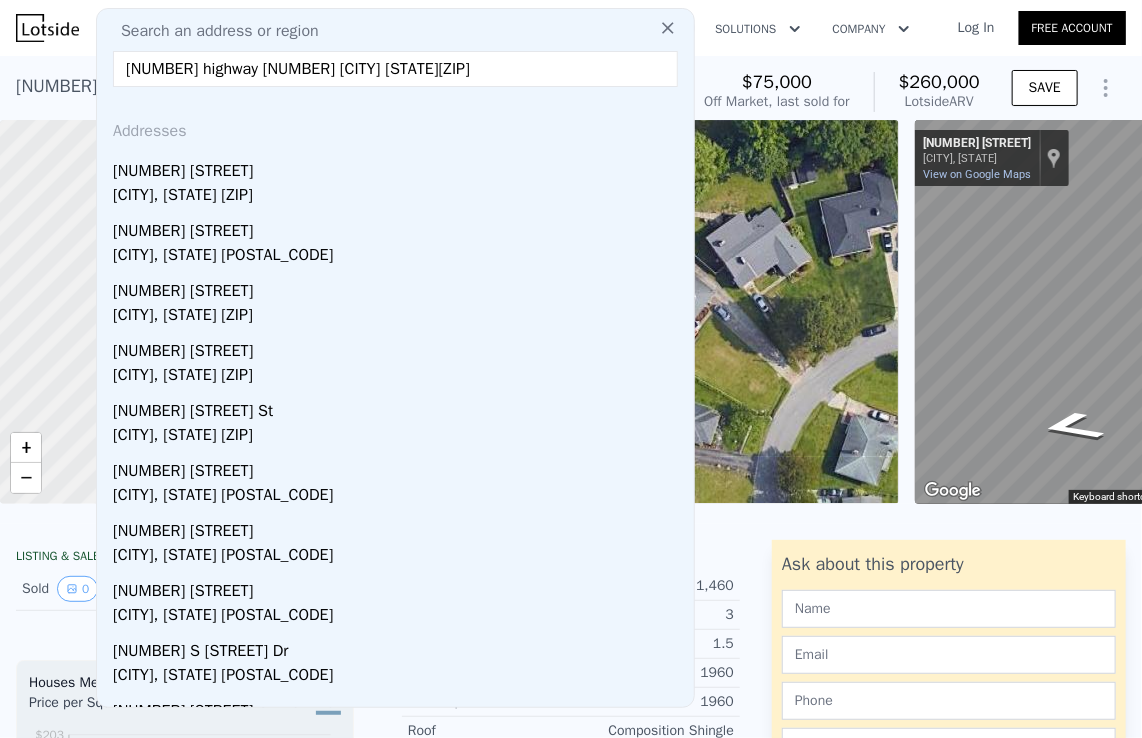 click on "[NUMBER] highway [NUMBER] [CITY] [STATE][ZIP]" at bounding box center [395, 69] 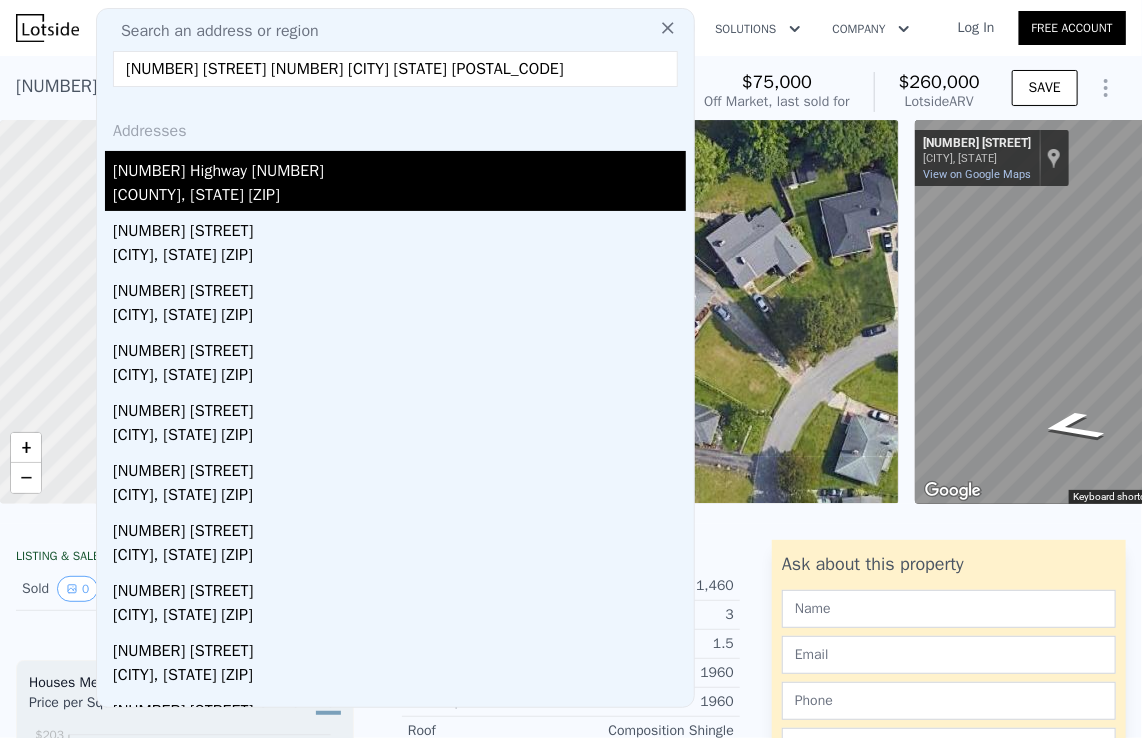 type on "[NUMBER] [STREET] [NUMBER] [CITY] [STATE] [POSTAL_CODE]" 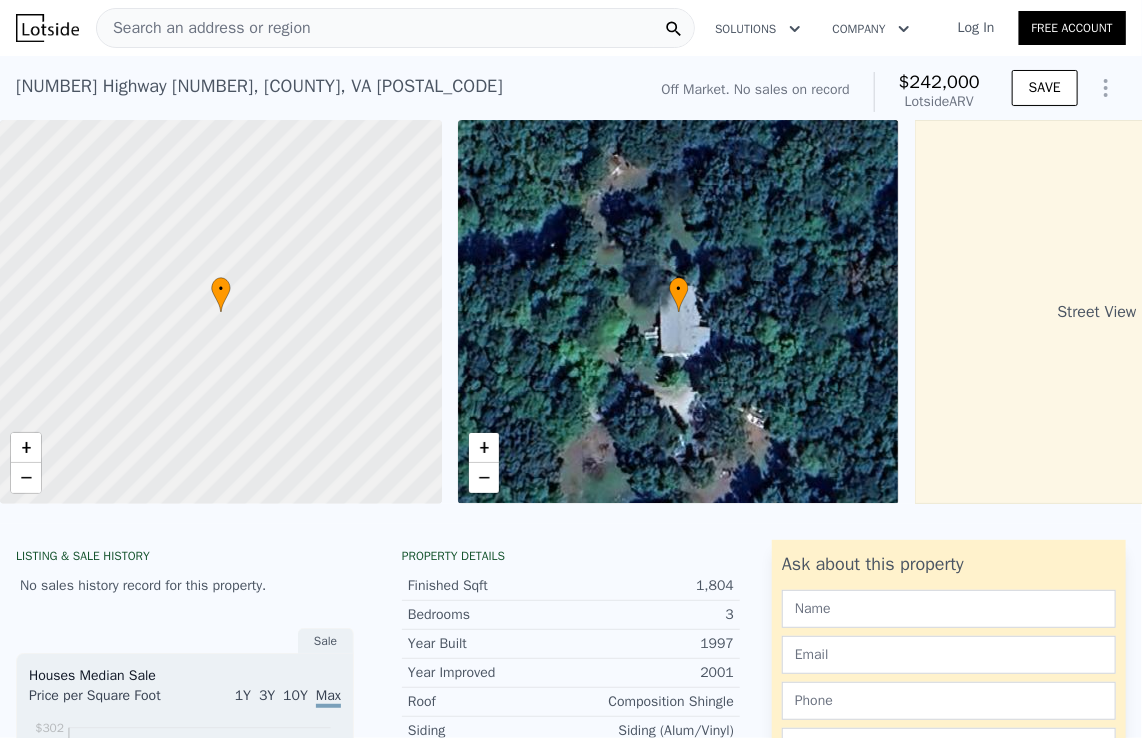 scroll, scrollTop: 0, scrollLeft: 0, axis: both 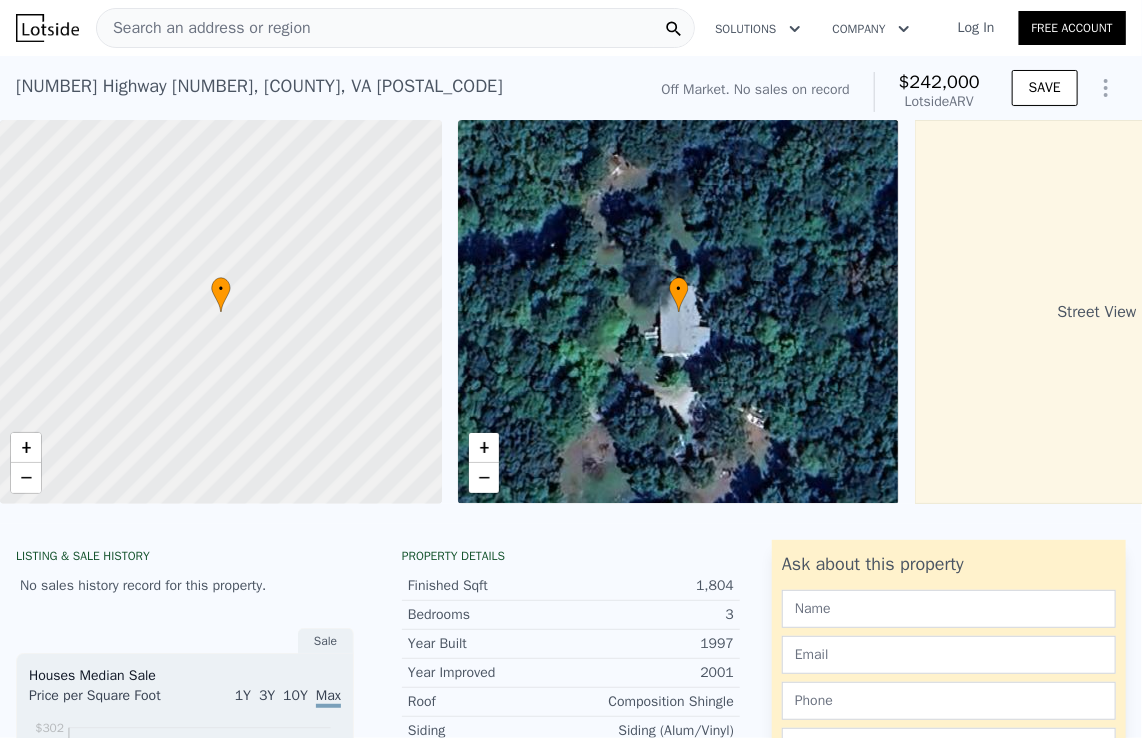 click on "Search an address or region" at bounding box center (395, 28) 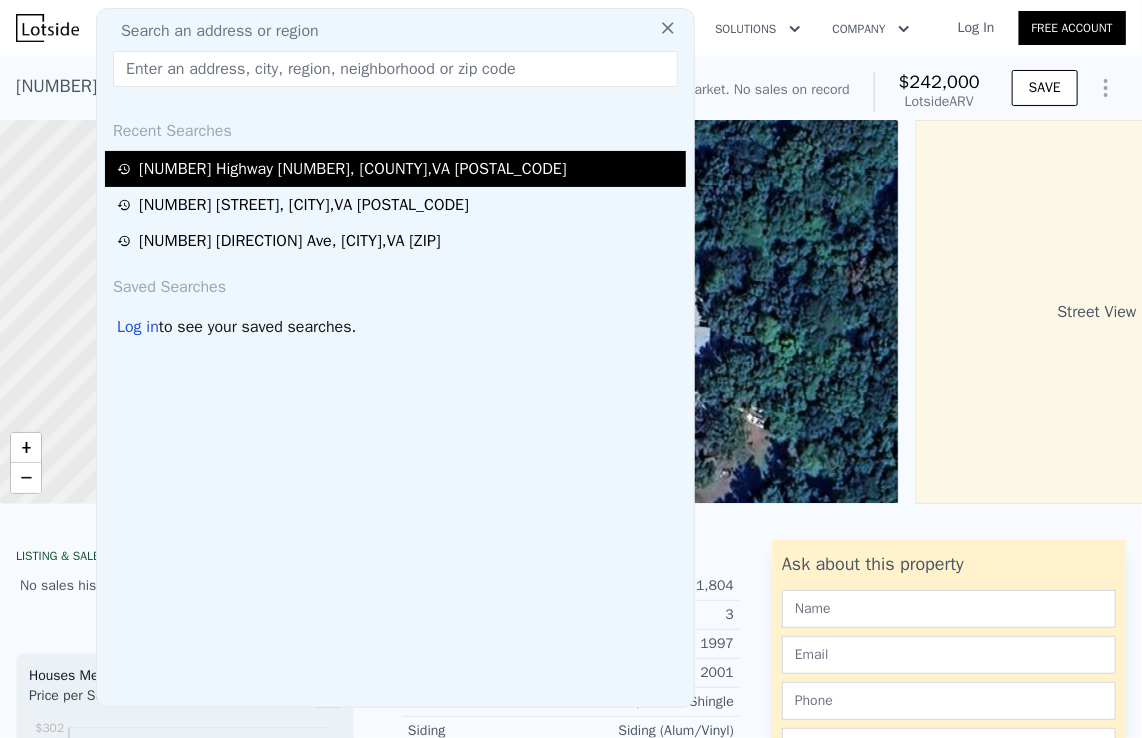 click on "[NUMBER] Highway [NUMBER] , [COUNTY] , [STATE] [ZIP]" at bounding box center (353, 169) 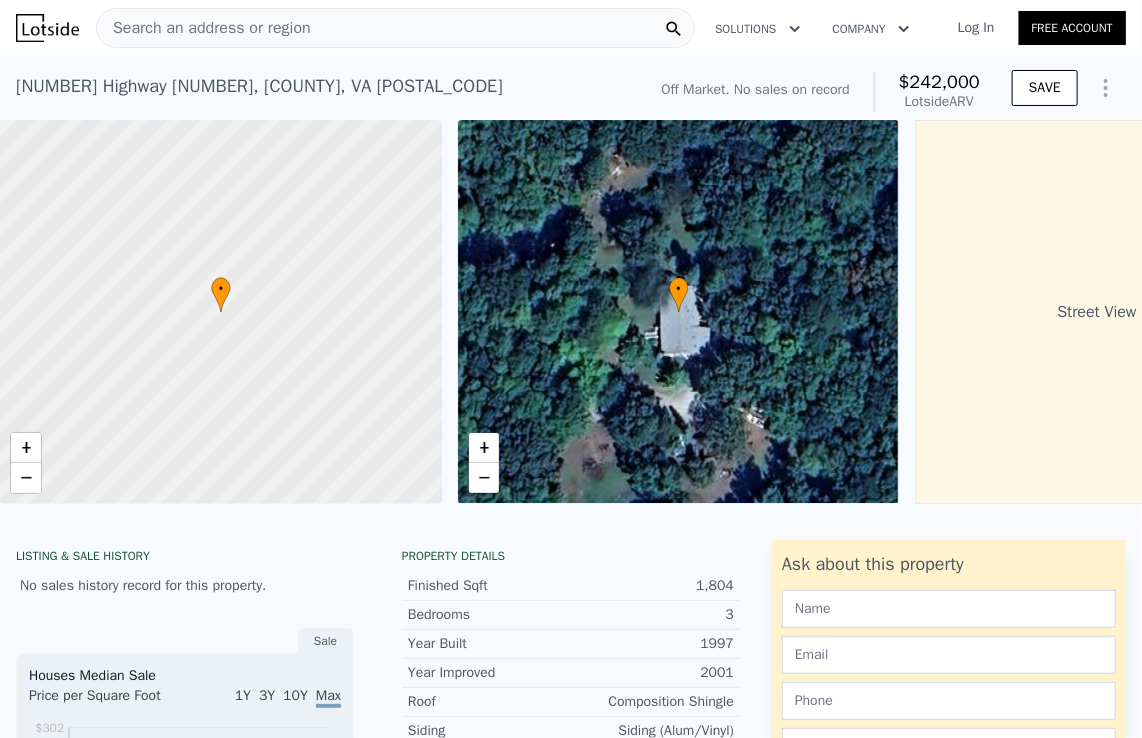 click on "Search an address or region" at bounding box center (204, 28) 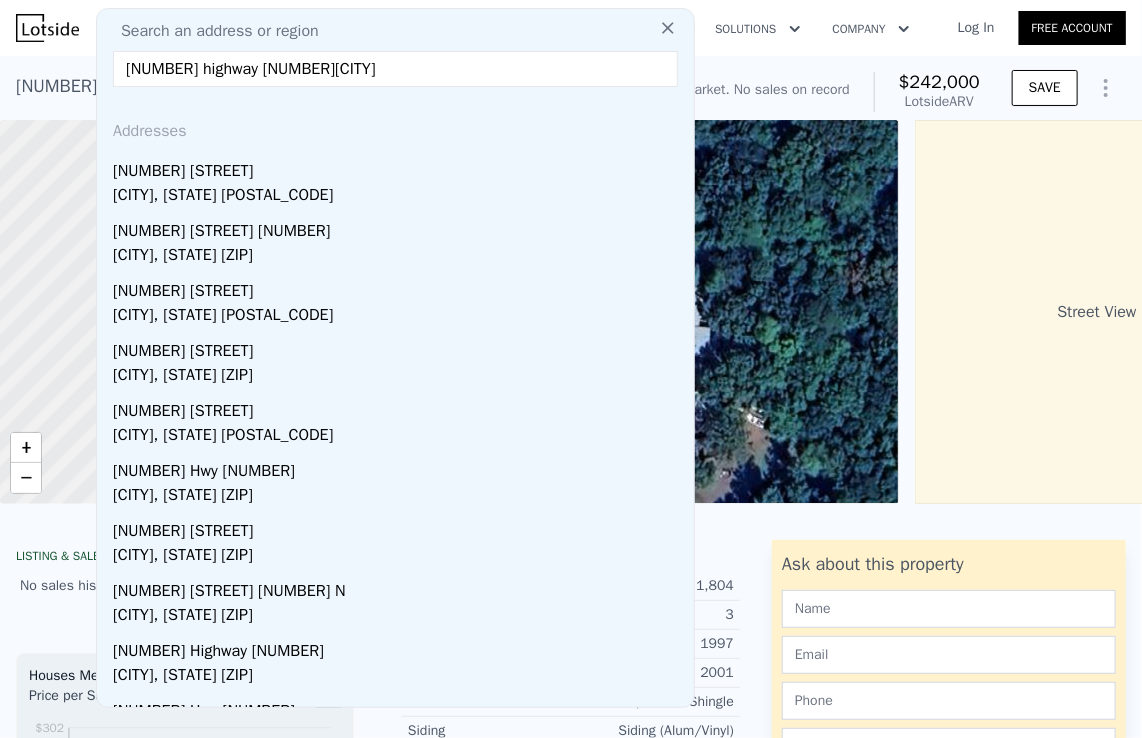 click on "[NUMBER] highway [NUMBER][CITY]" at bounding box center (395, 69) 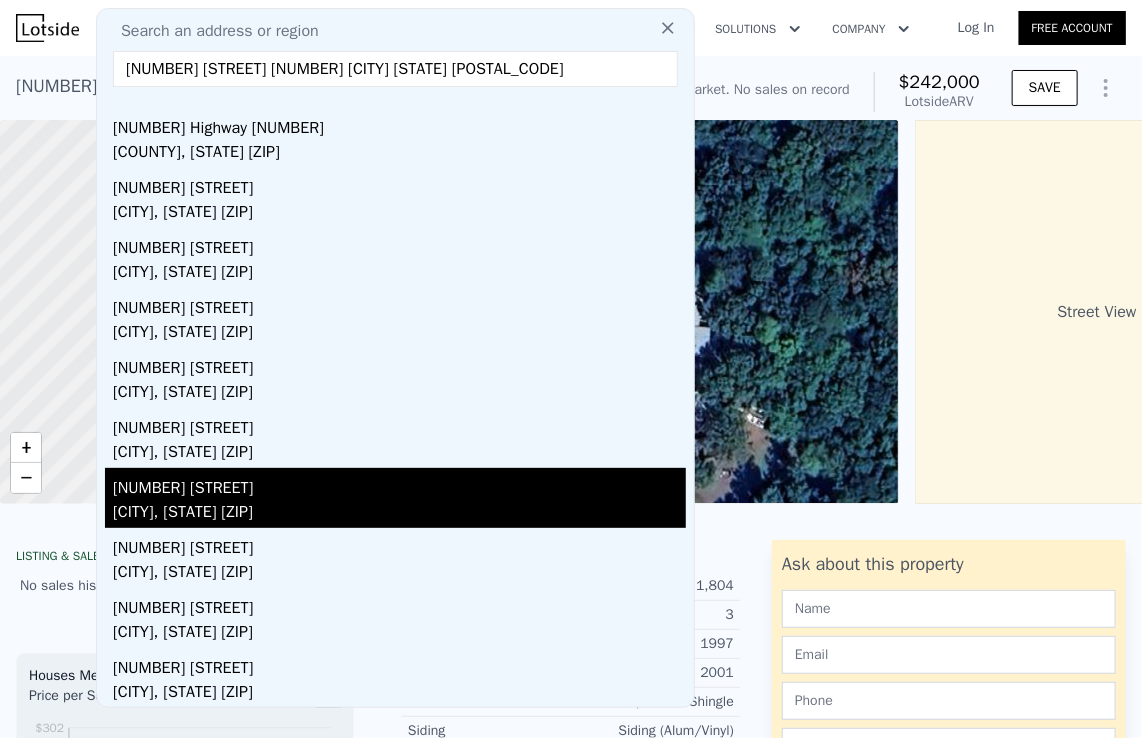 scroll, scrollTop: 0, scrollLeft: 0, axis: both 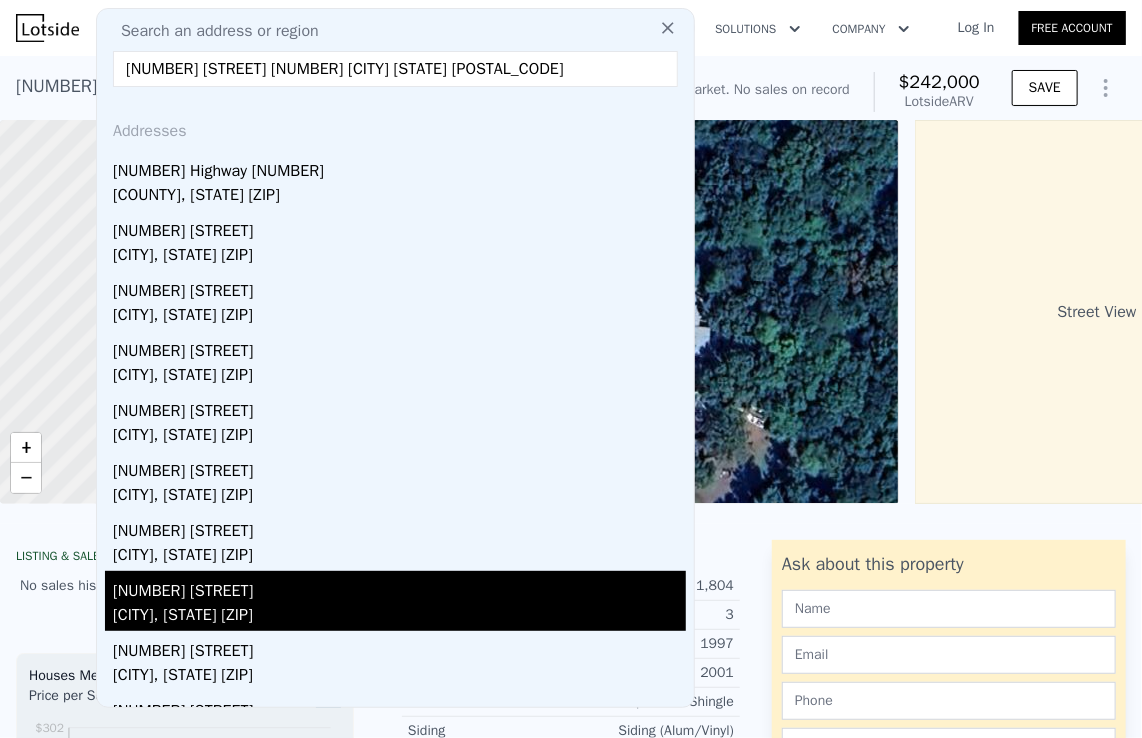 type on "[NUMBER] [STREET] [NUMBER] [CITY] [STATE] [POSTAL_CODE]" 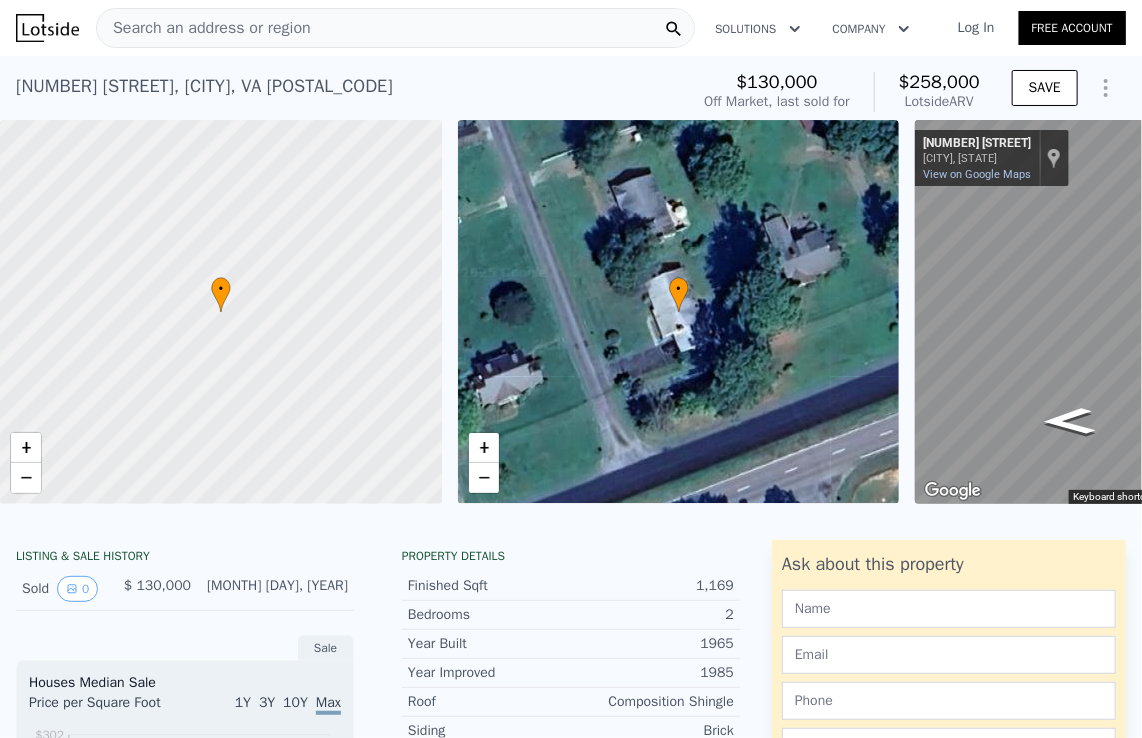 click on "Search an address or region" at bounding box center [395, 28] 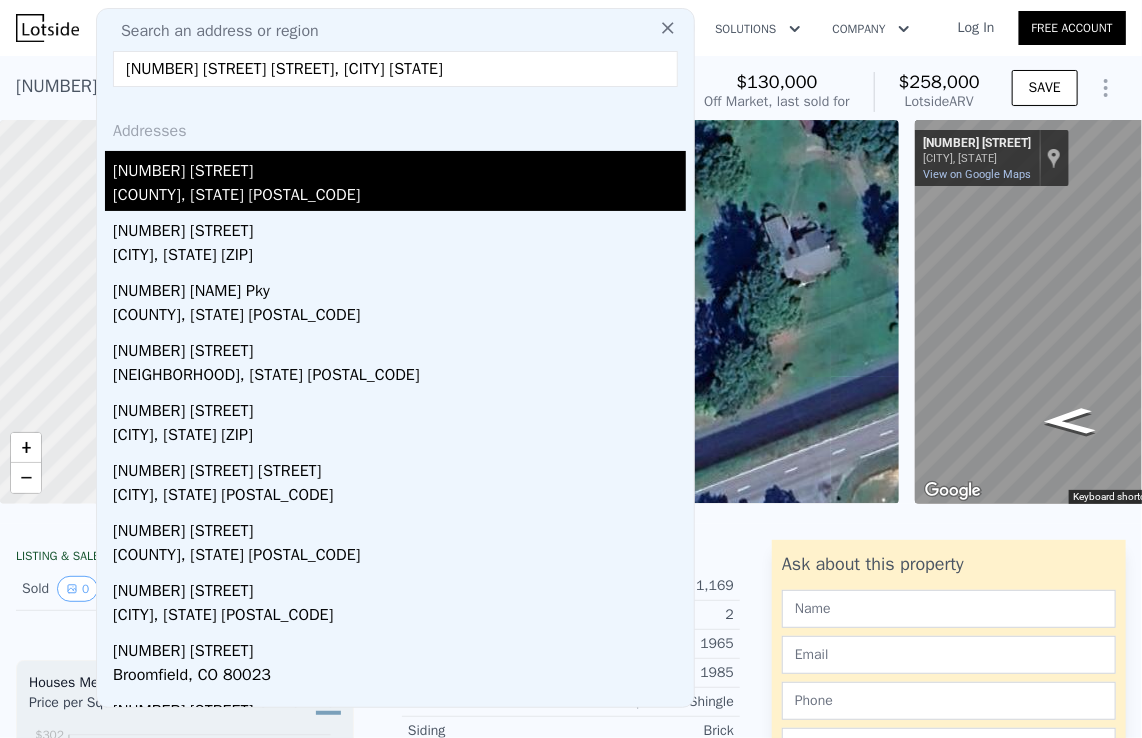 type on "[NUMBER] [STREET] [STREET], [CITY] [STATE]" 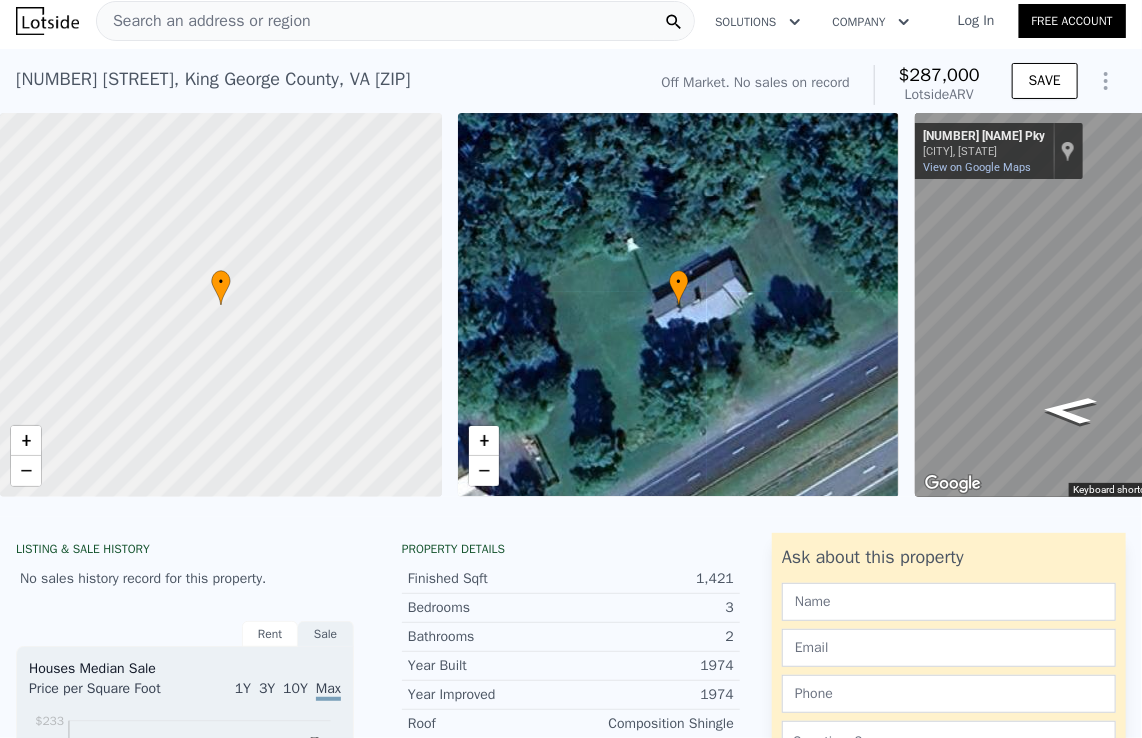 scroll, scrollTop: 0, scrollLeft: 0, axis: both 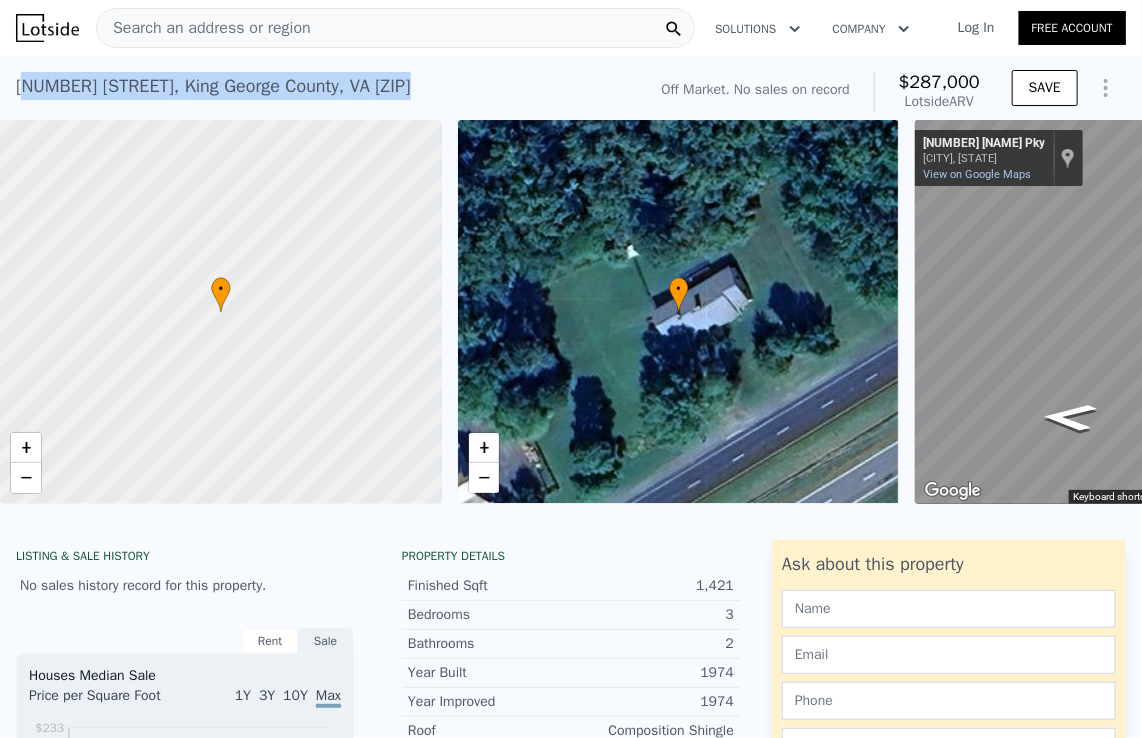 drag, startPoint x: 20, startPoint y: 82, endPoint x: 503, endPoint y: 99, distance: 483.29907 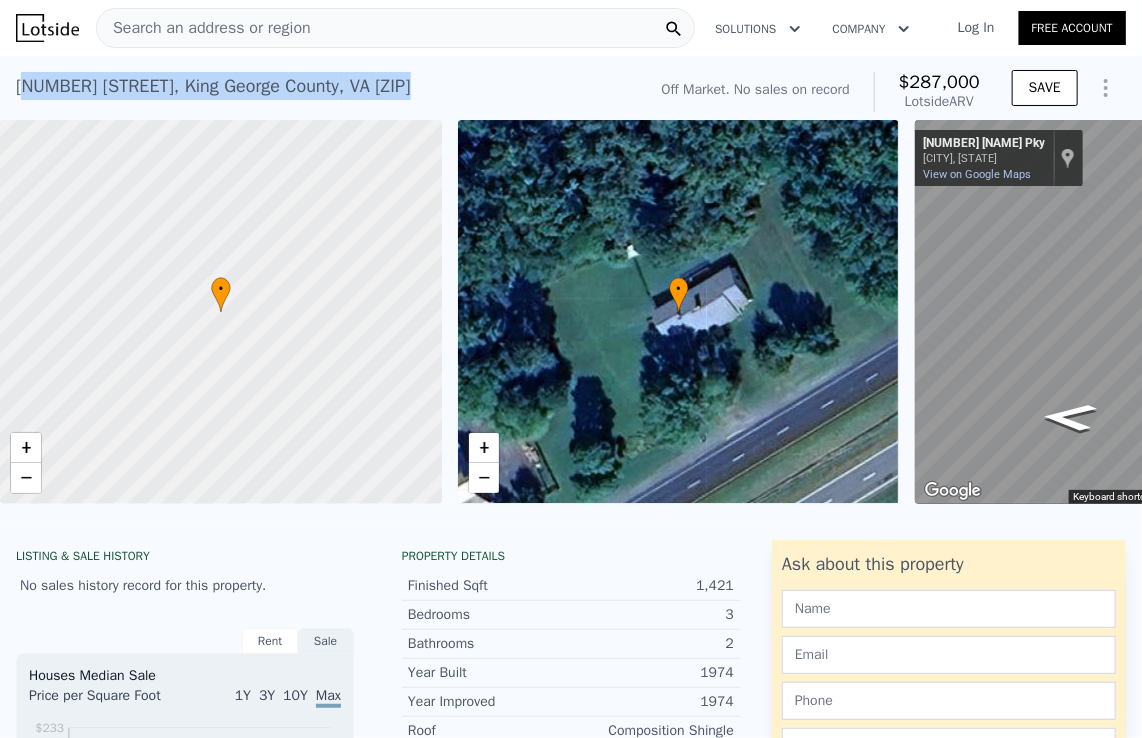 copy on "[NUMBER] [STREET] ,   [COUNTY] ,   [STATE]   [POSTAL_CODE] No sales on record (~ARV  [PRICE] )" 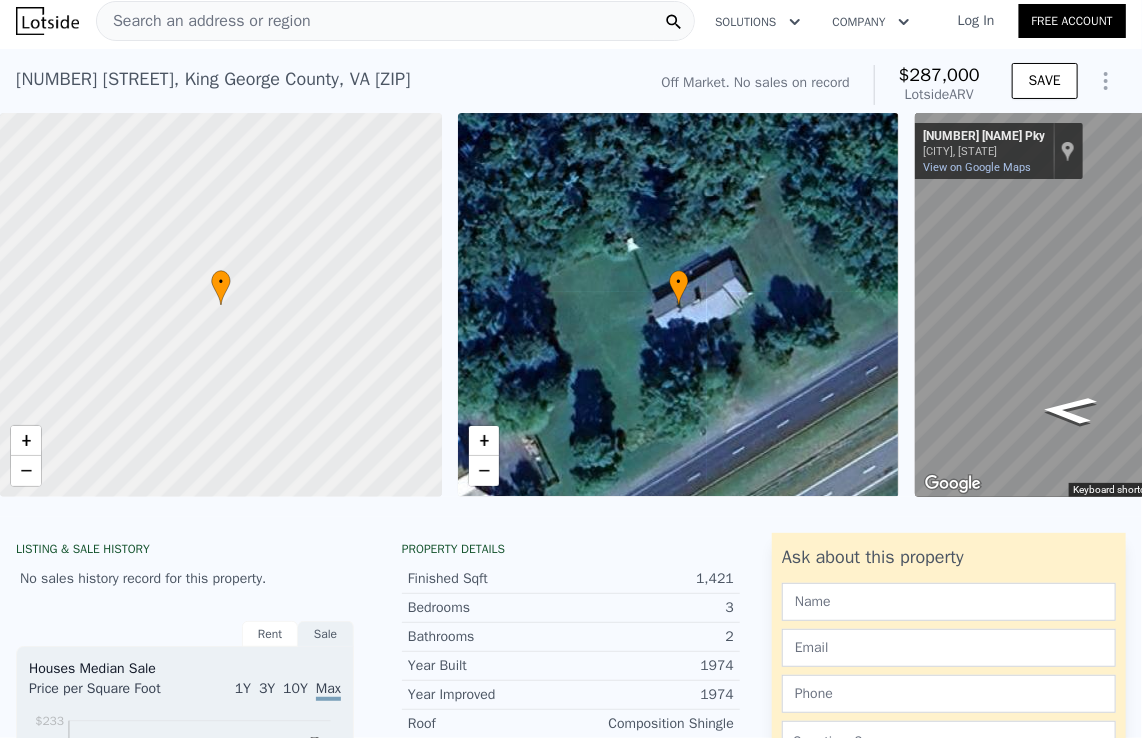 scroll, scrollTop: 0, scrollLeft: 0, axis: both 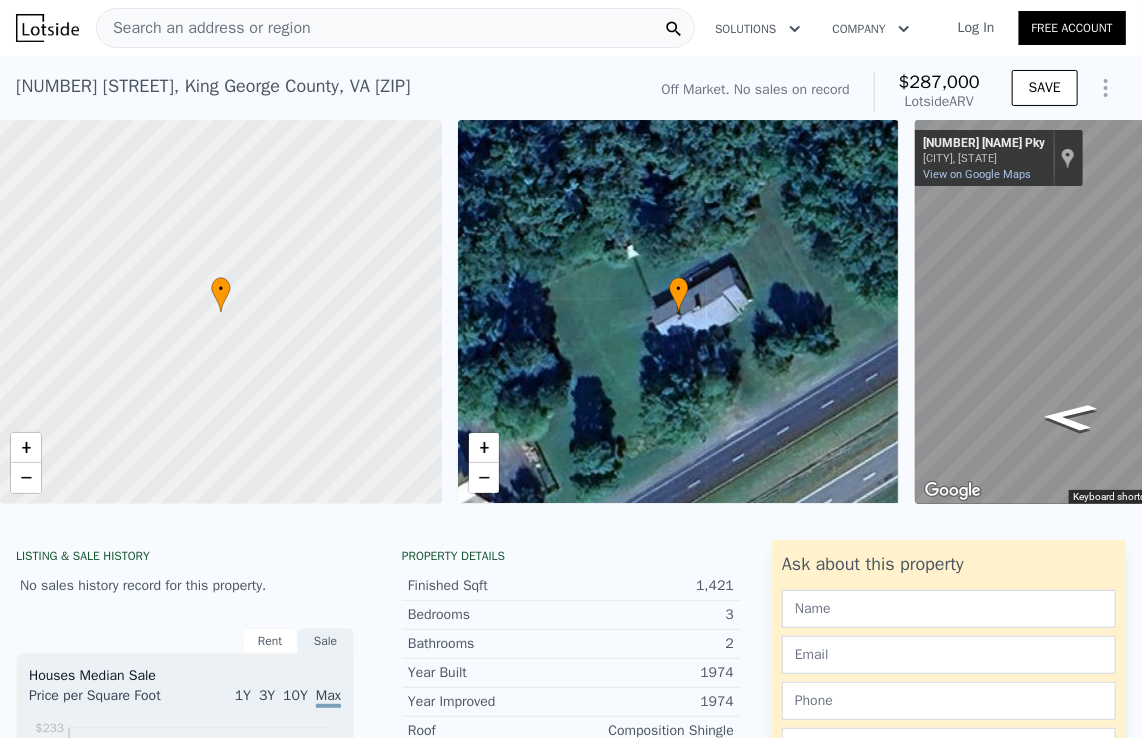 click on "Search an address or region" at bounding box center [395, 28] 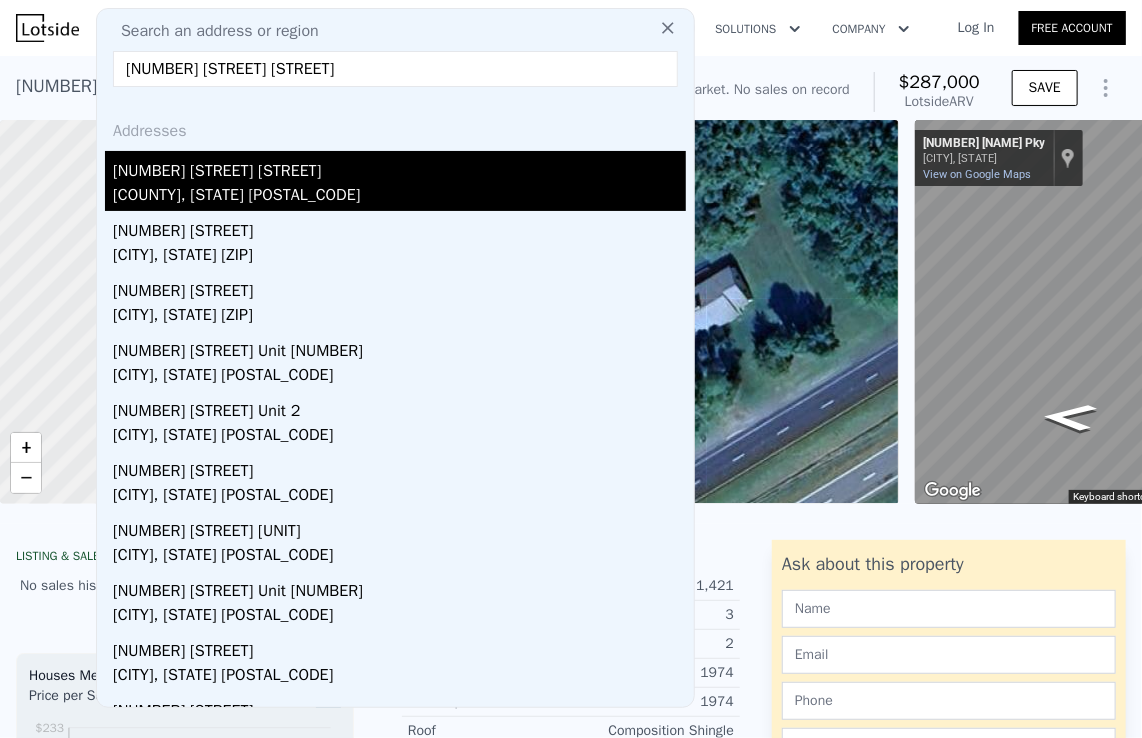 type on "[NUMBER] [STREET] [STREET]" 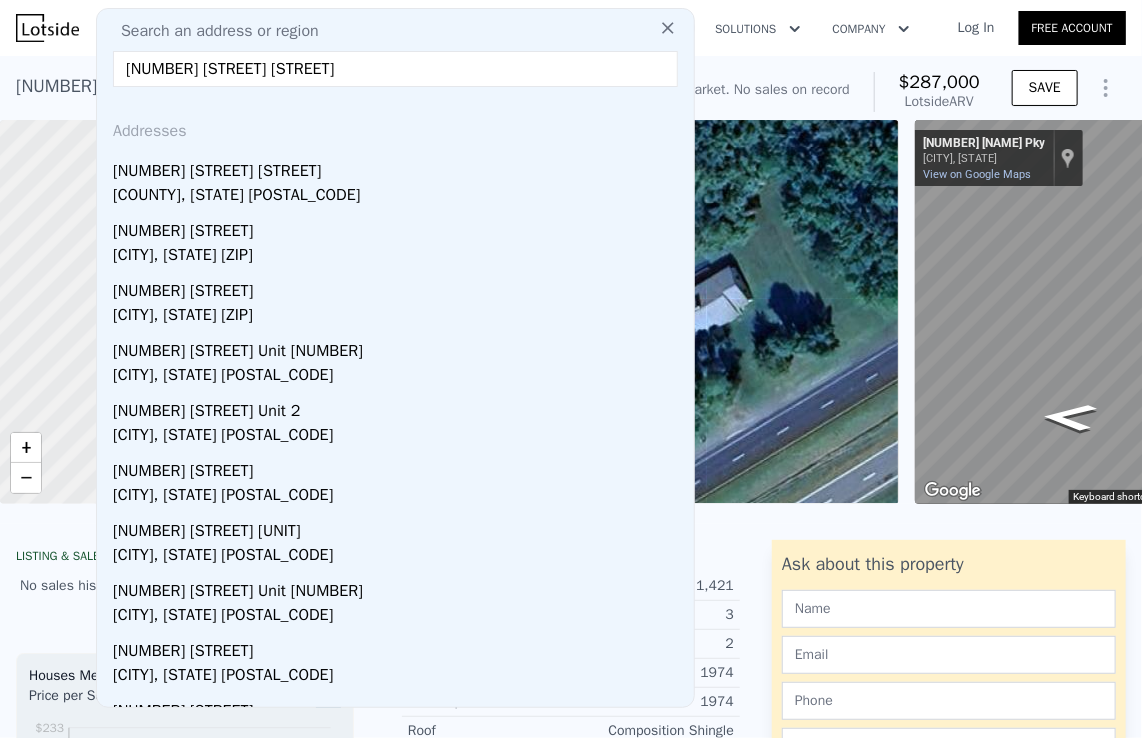 click on "[NUMBER] [STREET] [STREET]" at bounding box center [399, 167] 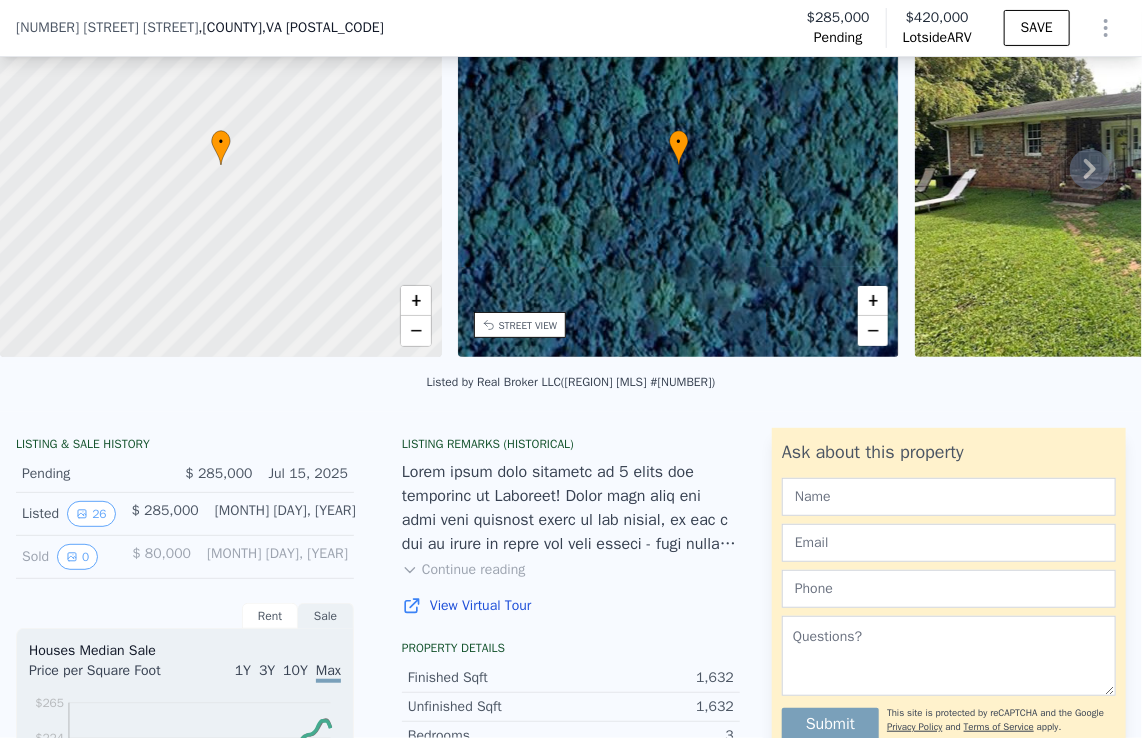 scroll, scrollTop: 92, scrollLeft: 0, axis: vertical 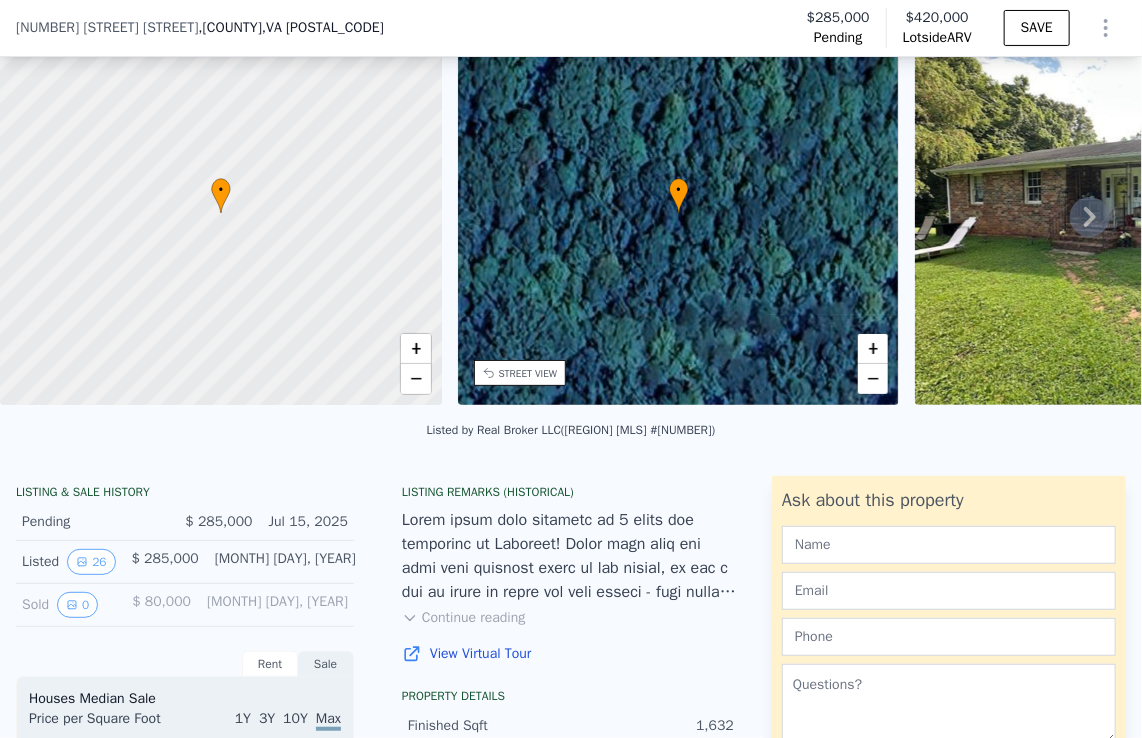 click at bounding box center [1171, 213] 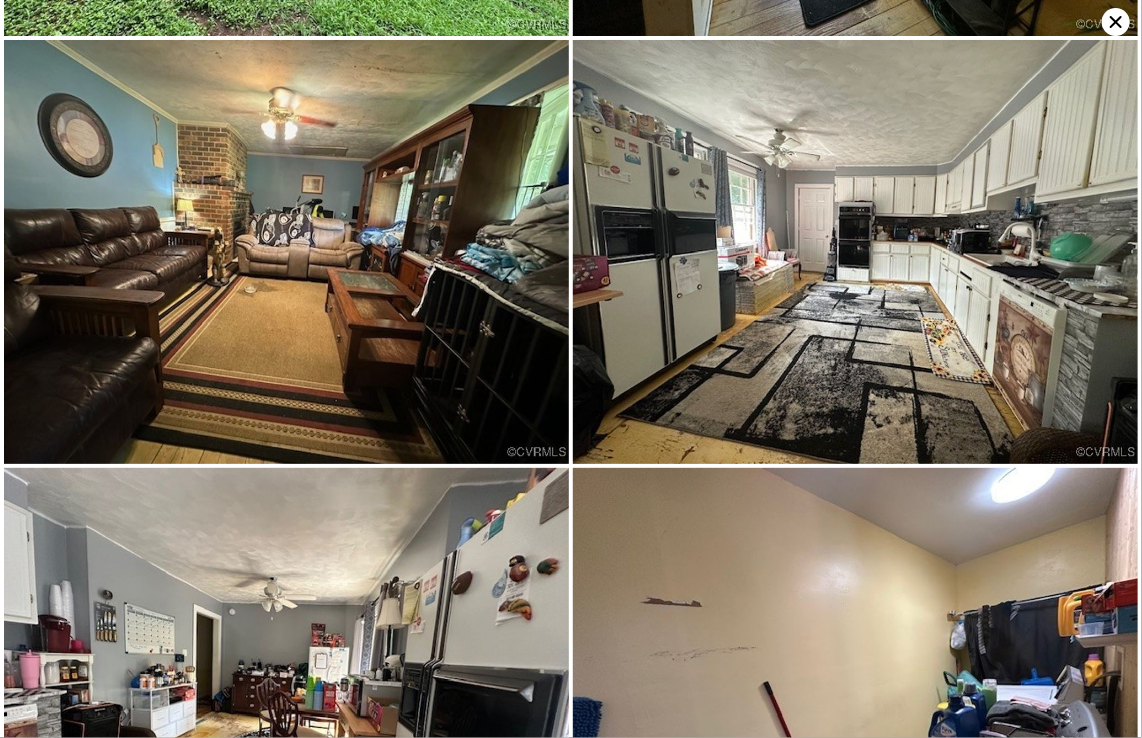 scroll, scrollTop: 2955, scrollLeft: 0, axis: vertical 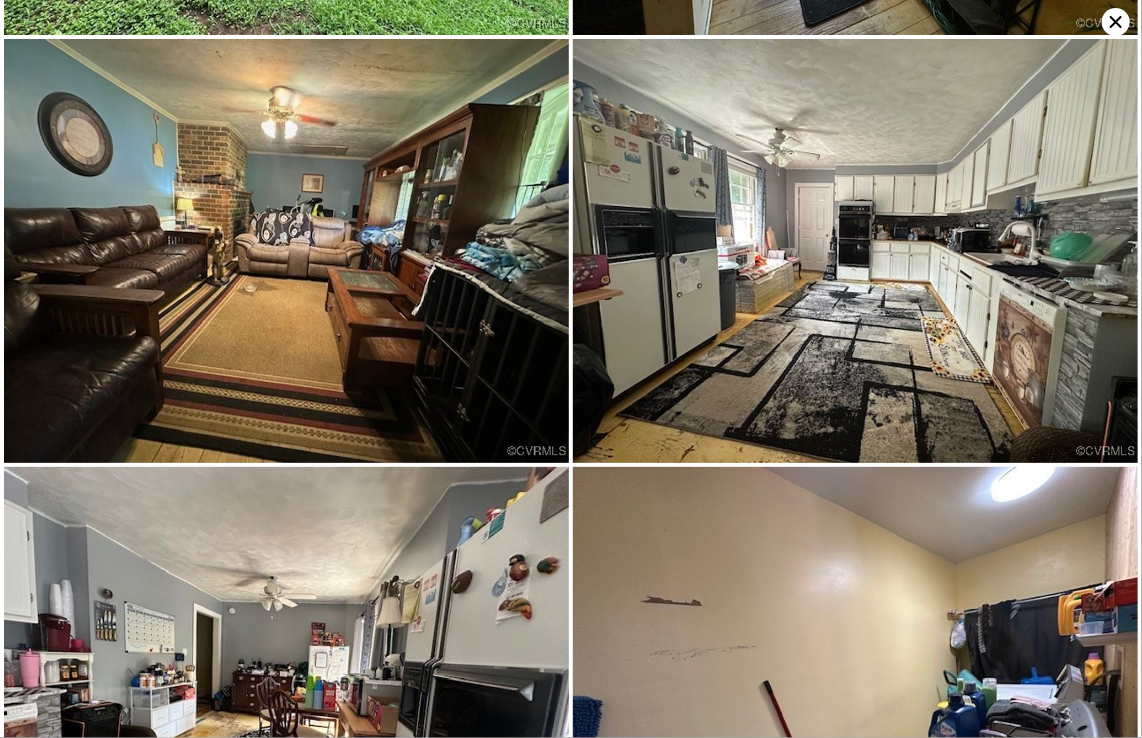 click at bounding box center (855, 251) 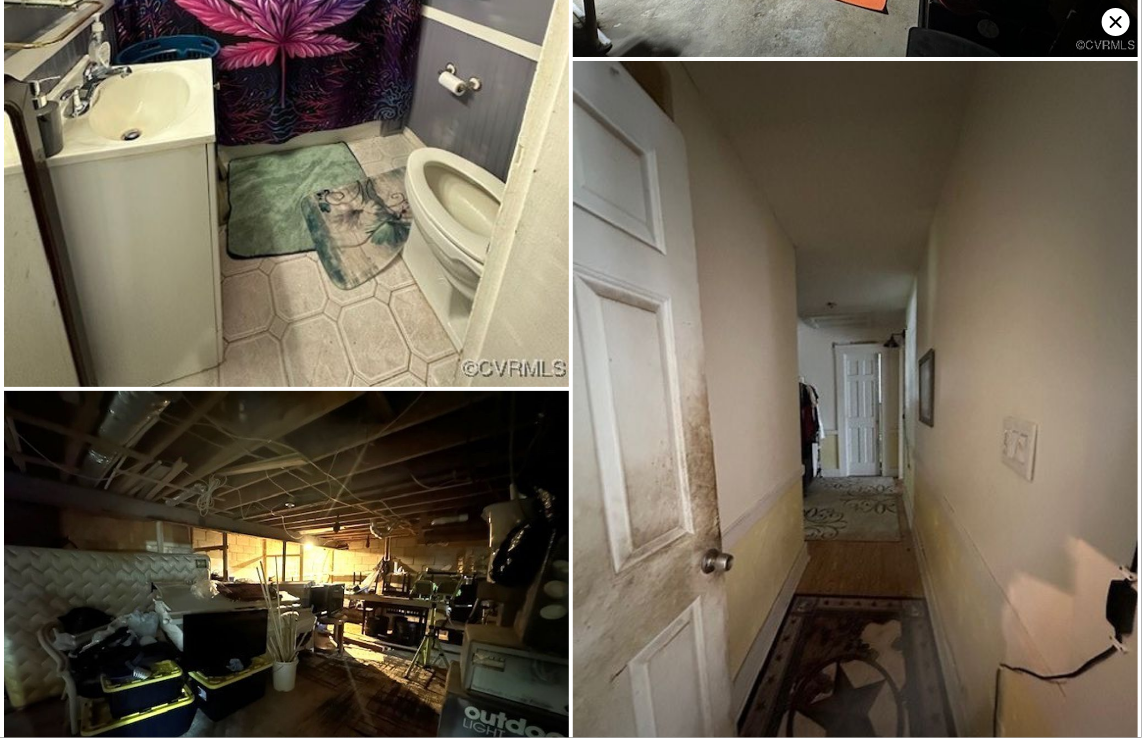 scroll, scrollTop: 4644, scrollLeft: 0, axis: vertical 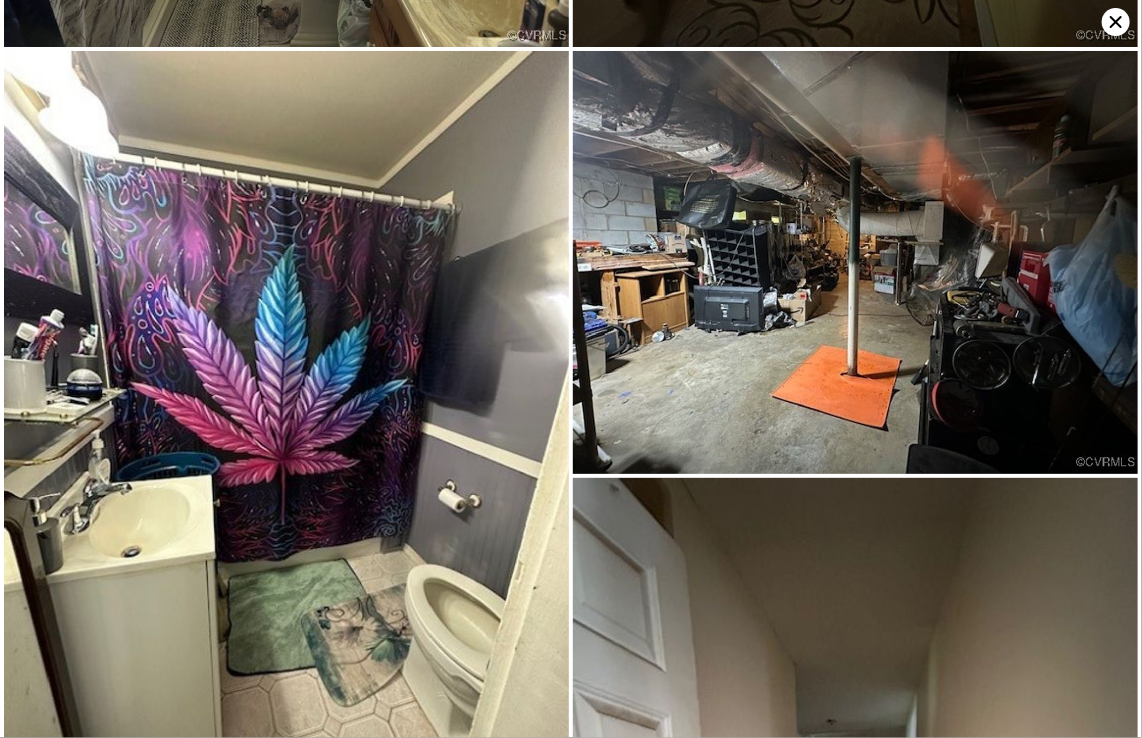 type on "5" 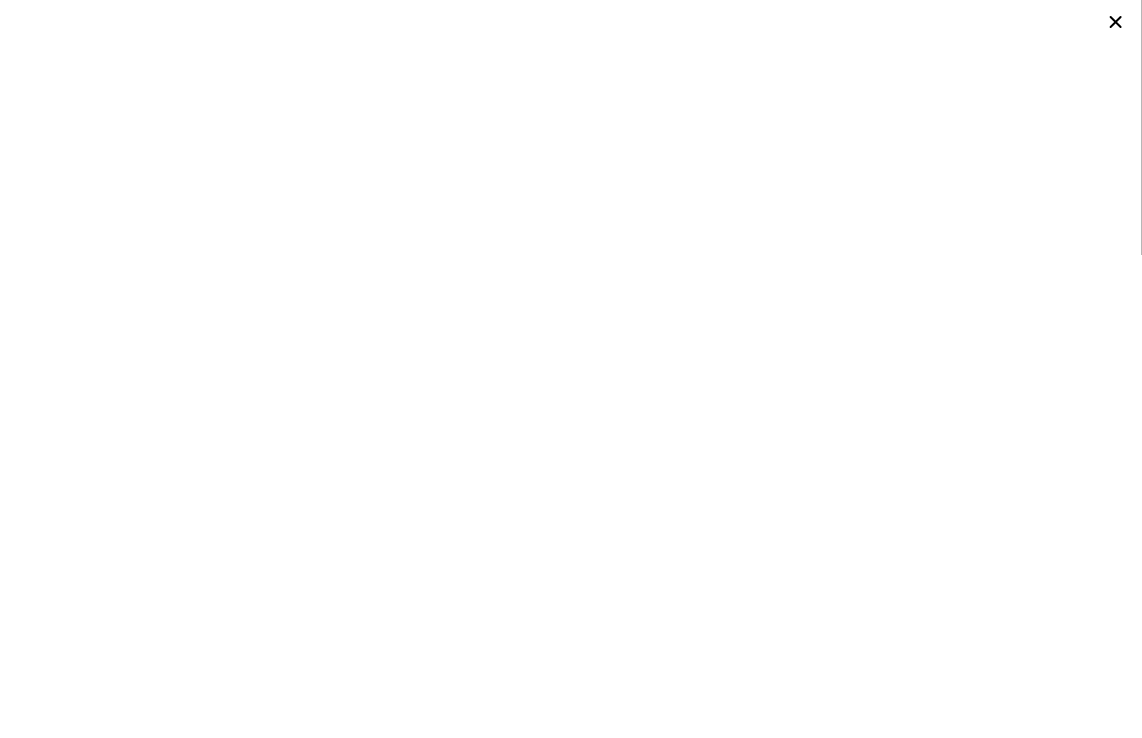 scroll, scrollTop: 0, scrollLeft: 0, axis: both 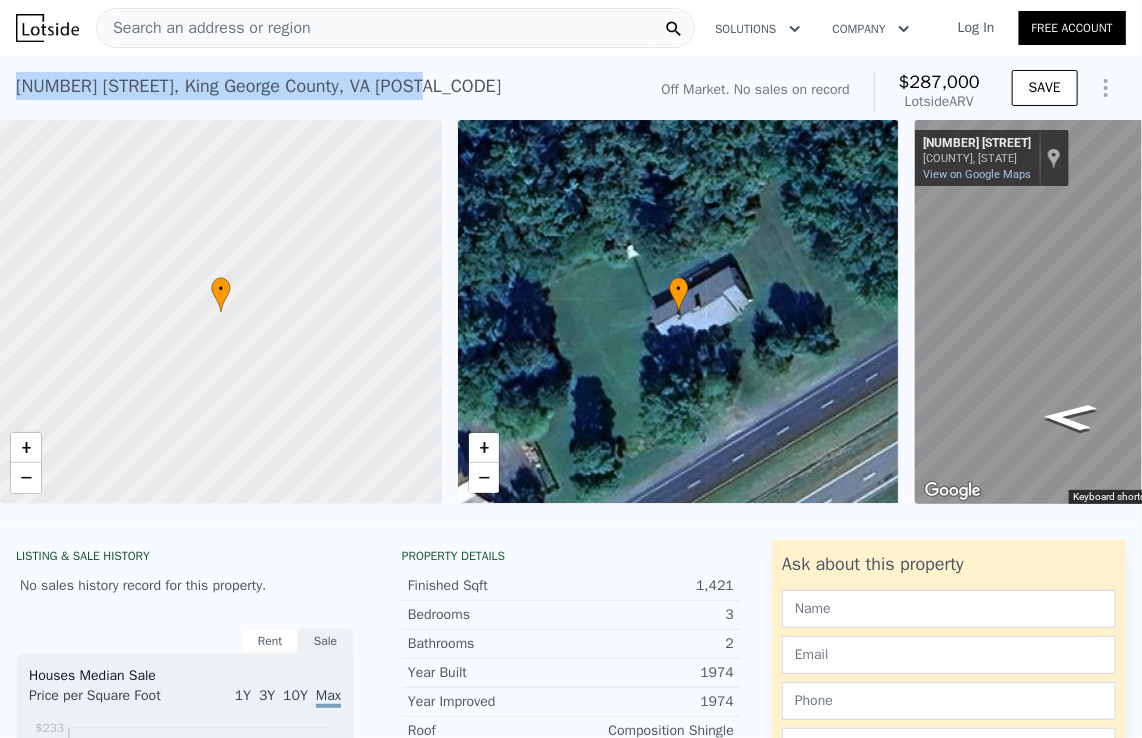 drag, startPoint x: 17, startPoint y: 82, endPoint x: 504, endPoint y: 99, distance: 487.29663 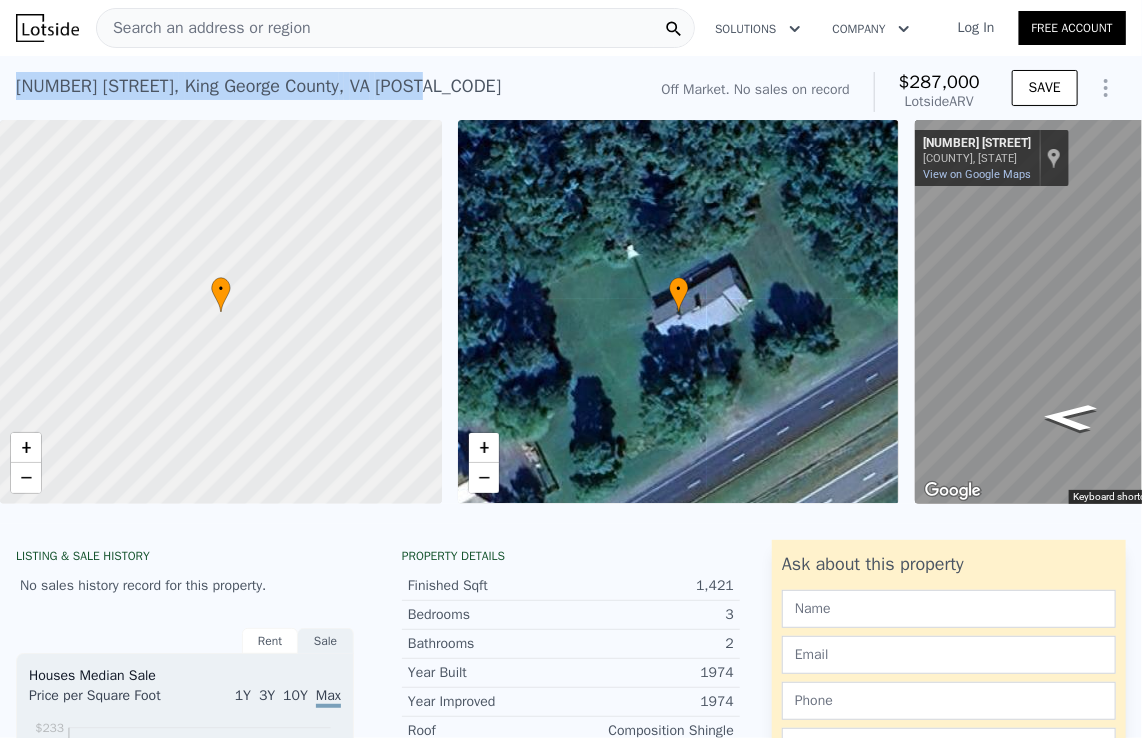 drag, startPoint x: 504, startPoint y: 99, endPoint x: 441, endPoint y: 91, distance: 63.505905 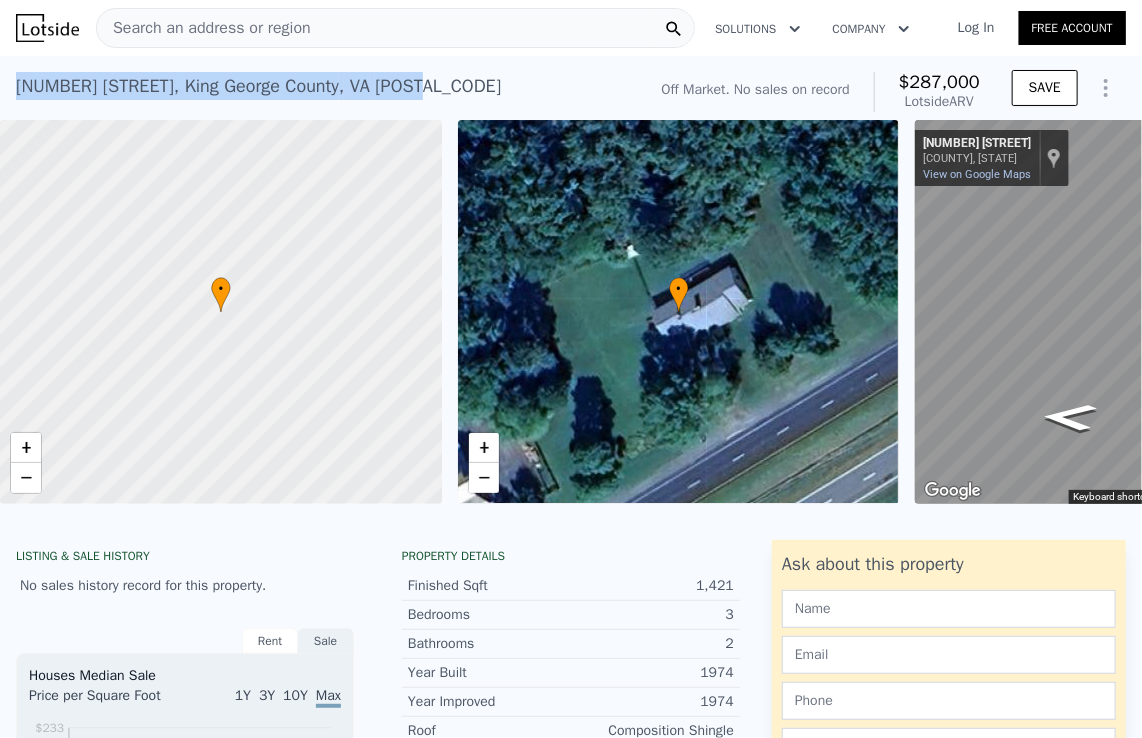 copy on "[NUMBER] [STREET] , [COUNTY] , [STATE] [POSTAL_CODE]" 